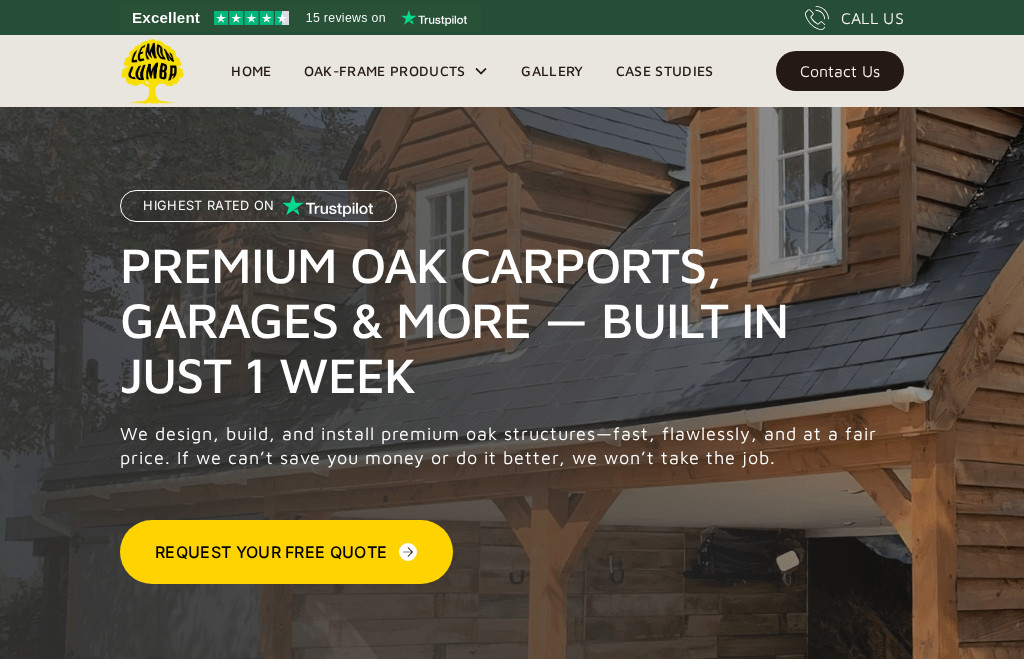 scroll, scrollTop: 0, scrollLeft: 0, axis: both 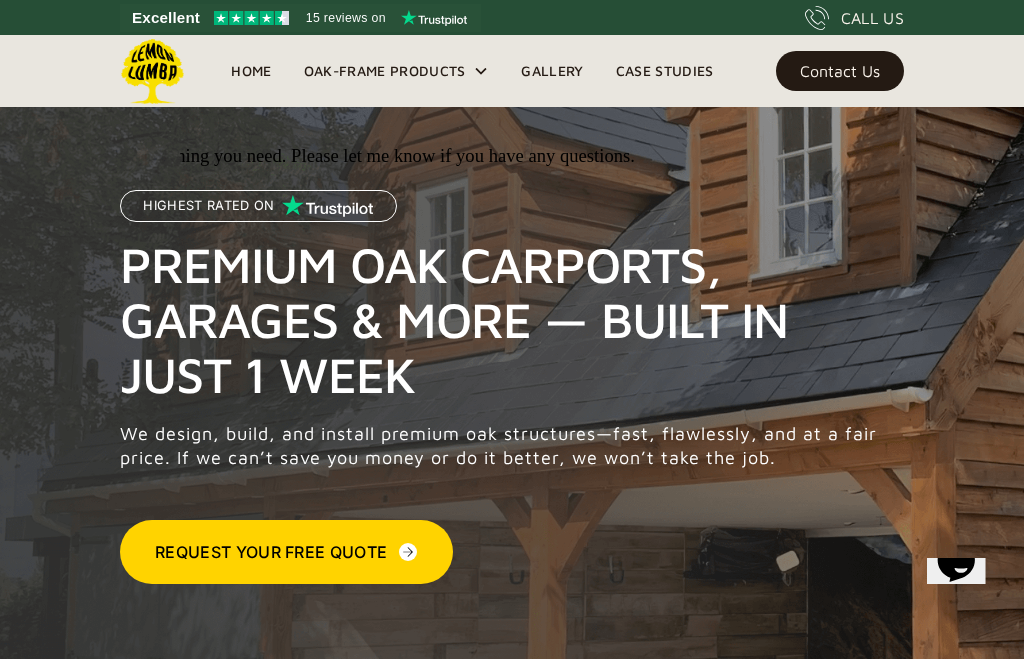 click at bounding box center [-15, 55] 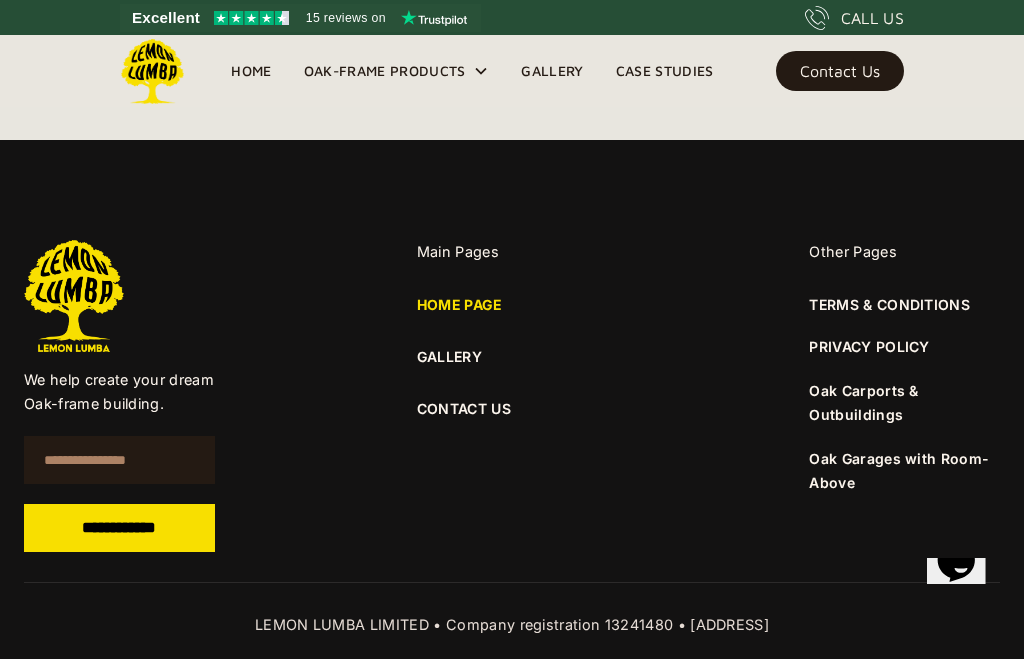 scroll, scrollTop: 7836, scrollLeft: 0, axis: vertical 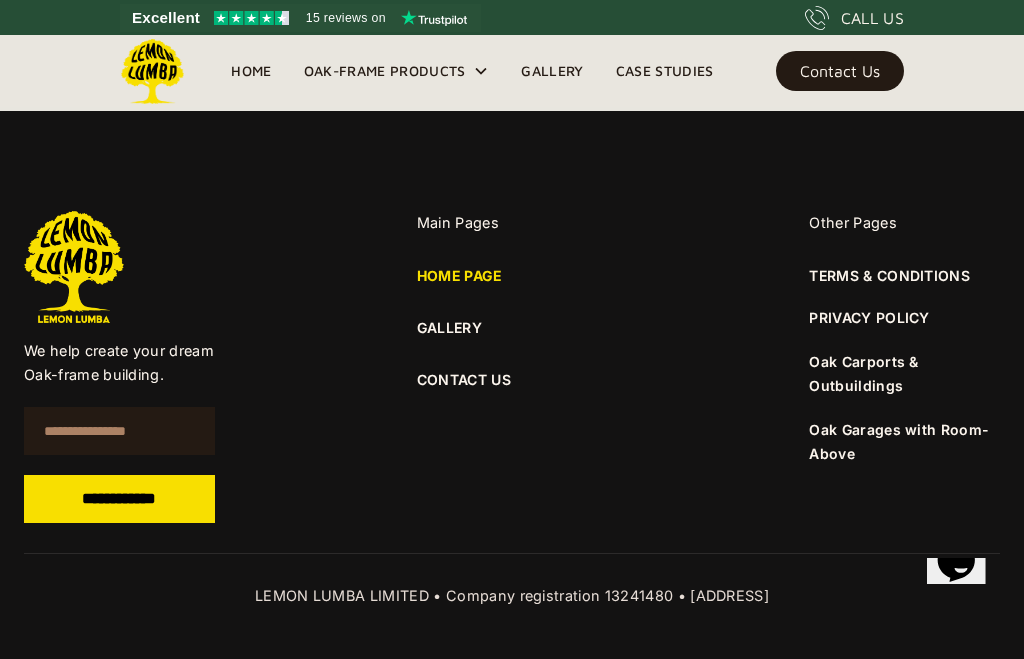 click on "Oak Carports & Outbuildings" at bounding box center (863, 373) 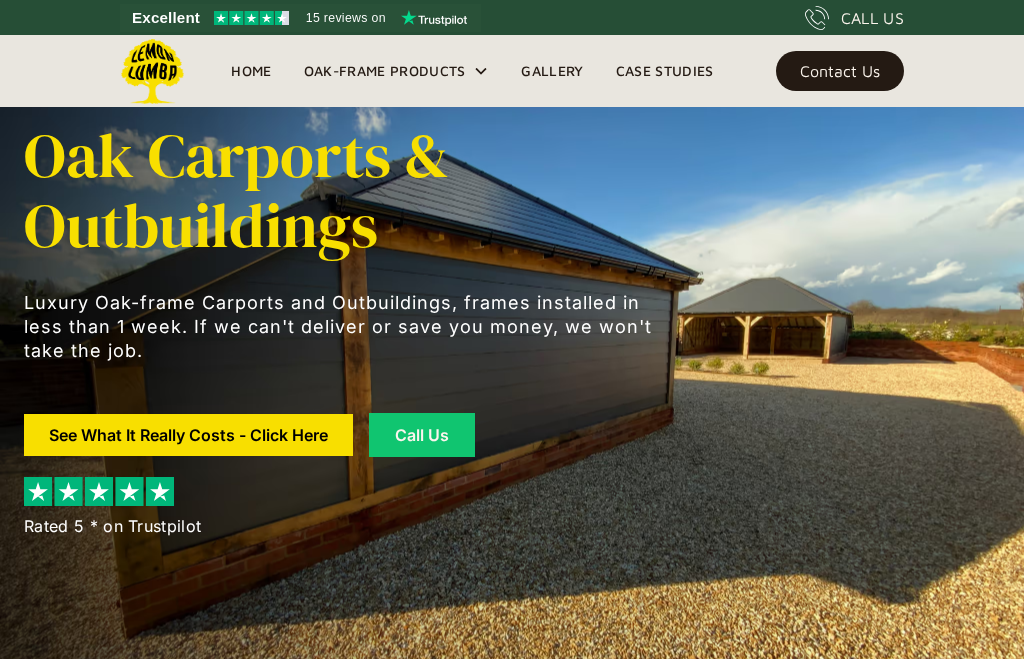 scroll, scrollTop: 0, scrollLeft: 0, axis: both 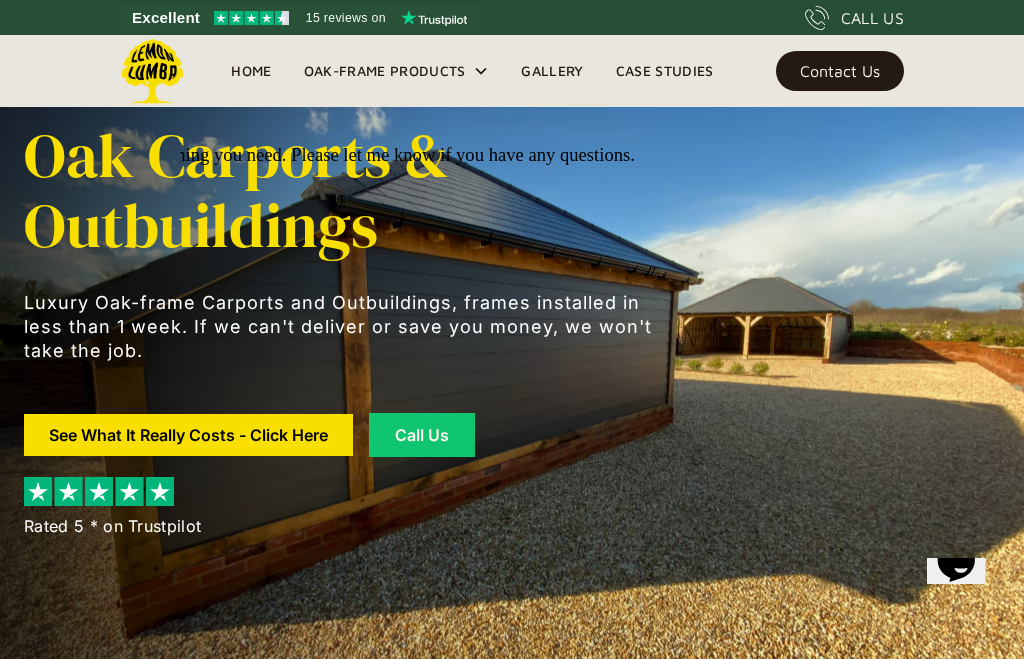 click at bounding box center (-15, 53) 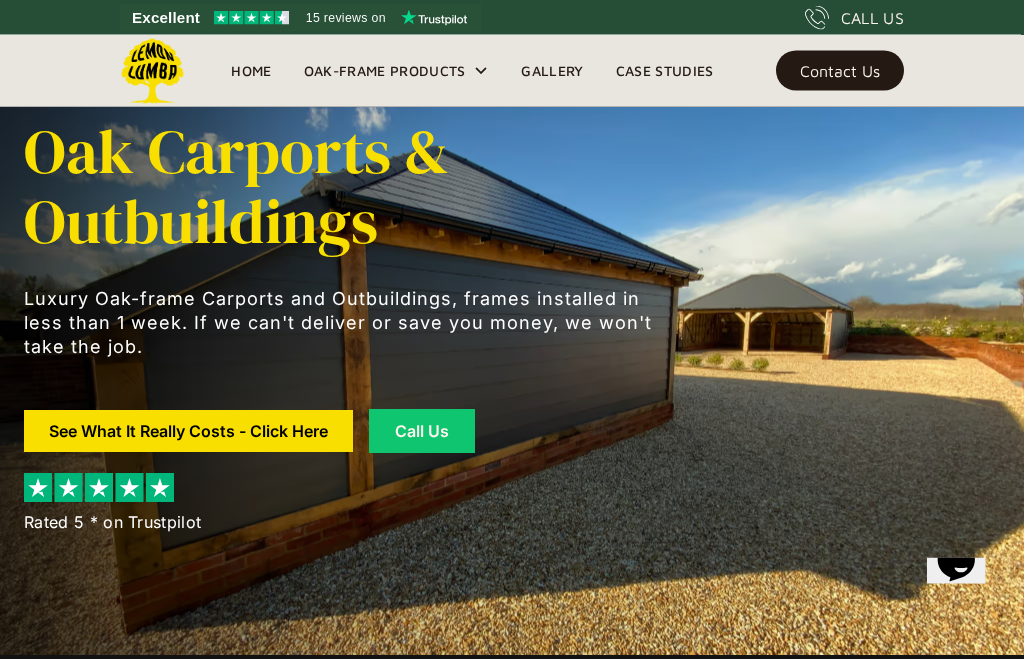 scroll, scrollTop: 0, scrollLeft: 0, axis: both 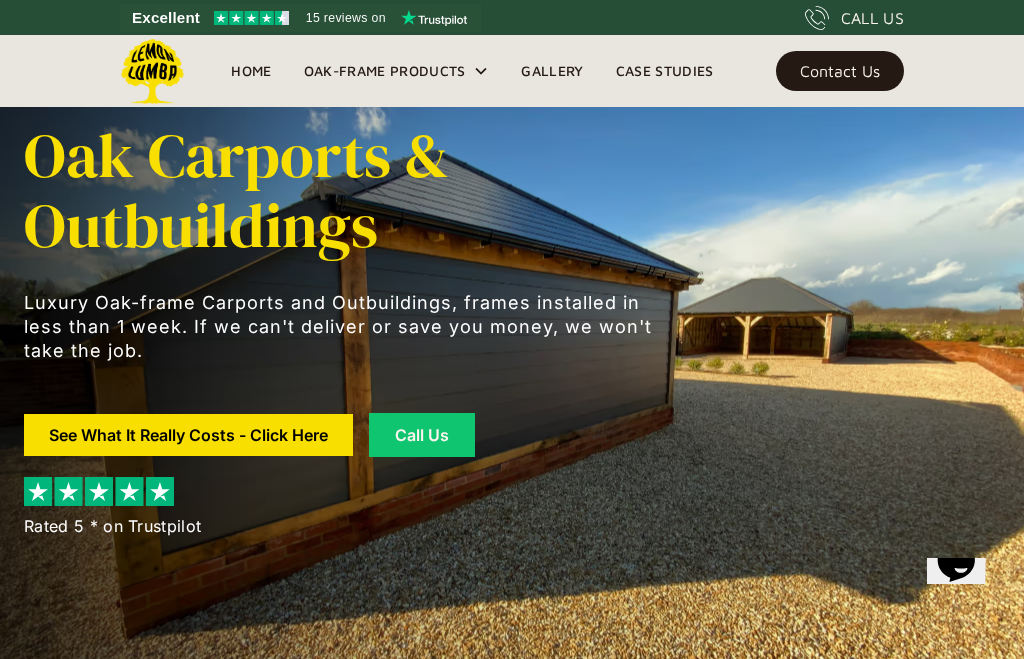 click on "Oak-Frame Products" at bounding box center (385, 71) 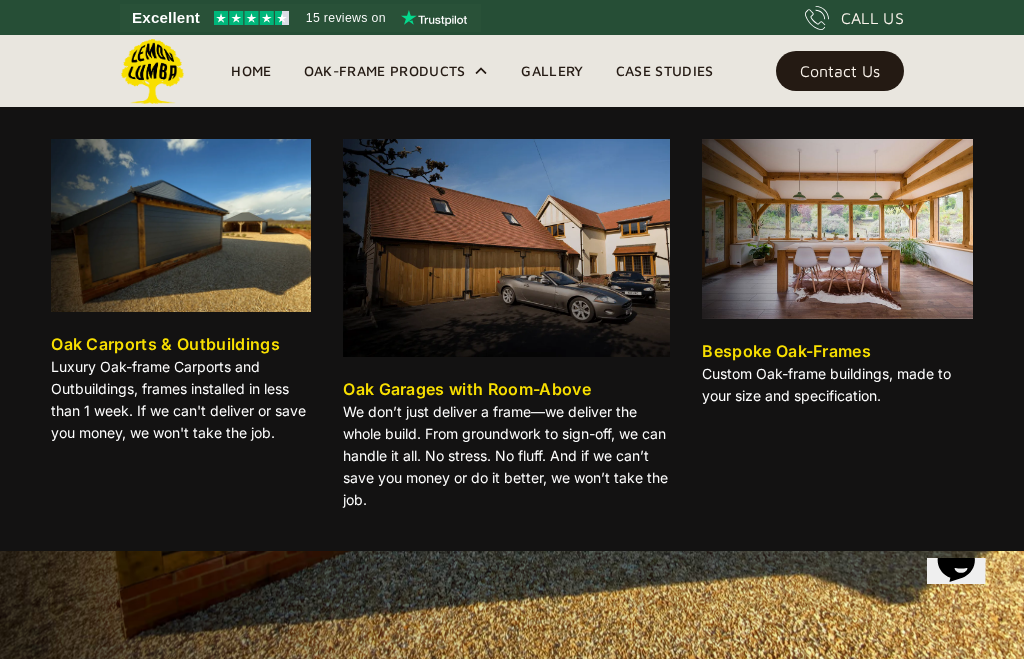 click at bounding box center (181, 225) 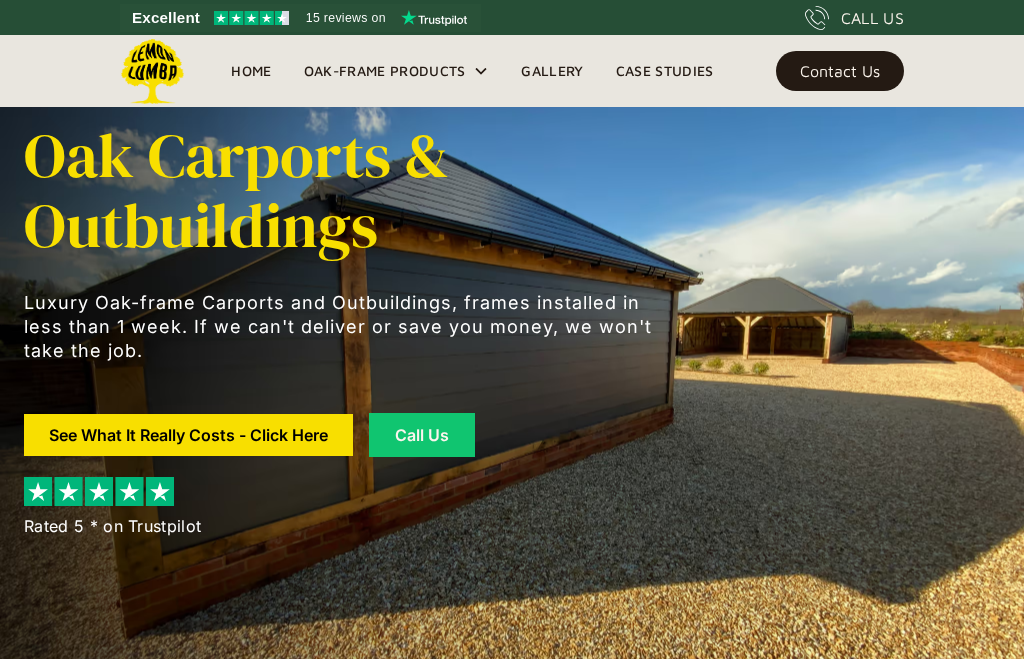 scroll, scrollTop: 0, scrollLeft: 0, axis: both 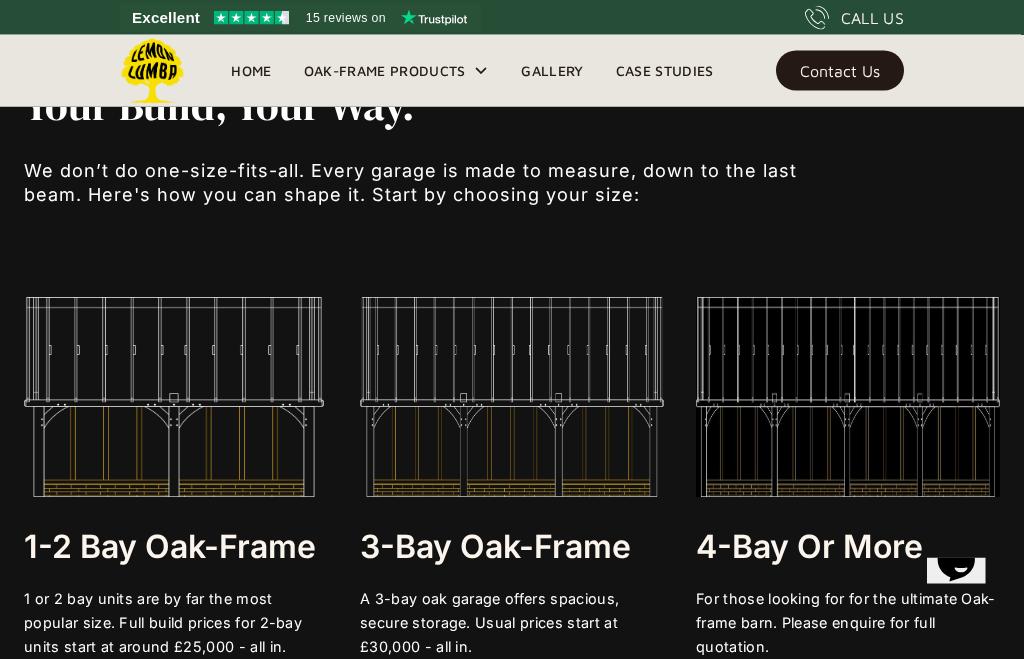 click on "A 3-bay oak garage offers spacious, secure storage. Usual prices start at £30,000 -  all in." at bounding box center [512, 624] 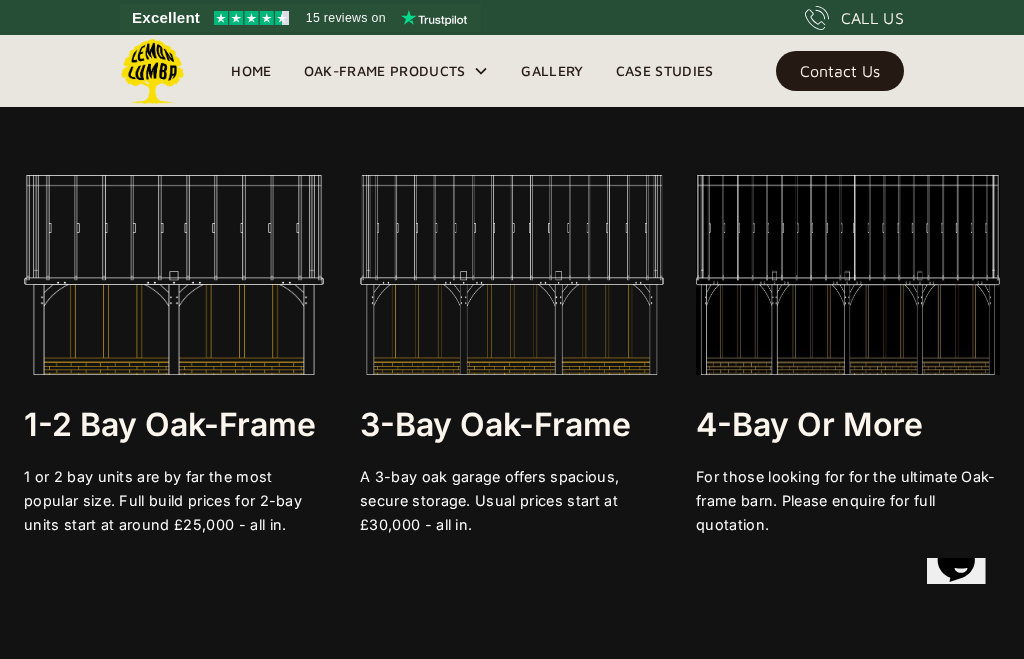 scroll, scrollTop: 3472, scrollLeft: 0, axis: vertical 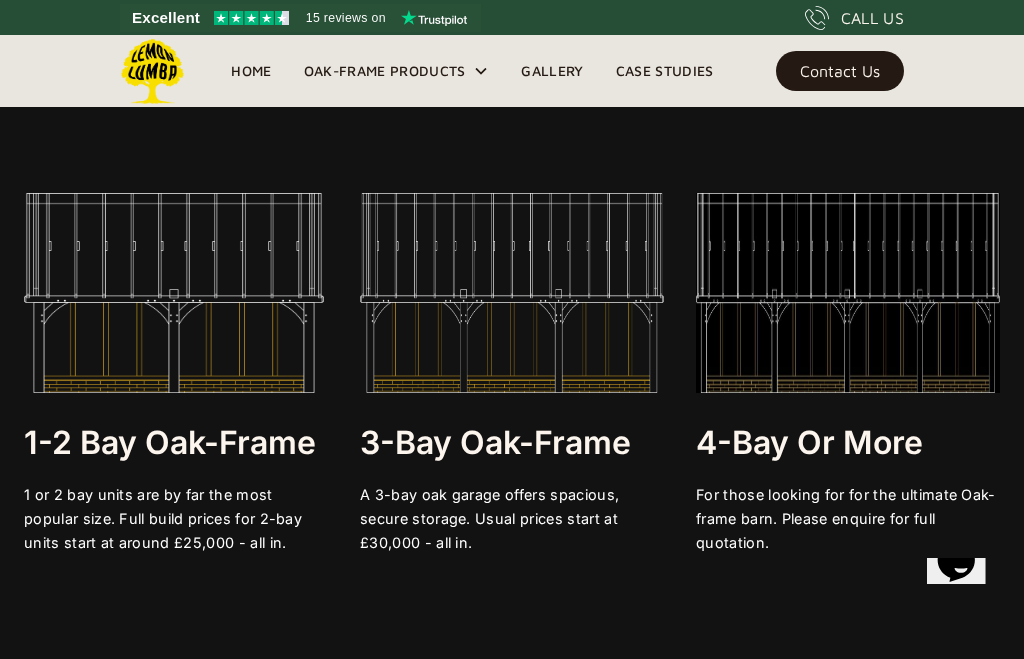 click at bounding box center [512, 293] 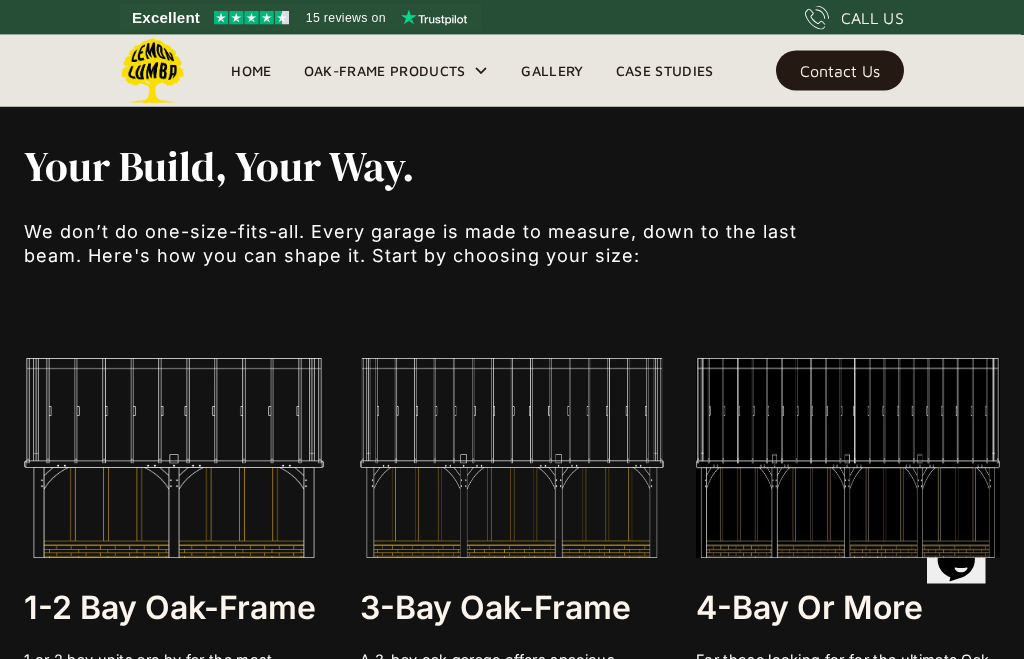 scroll, scrollTop: 3306, scrollLeft: 0, axis: vertical 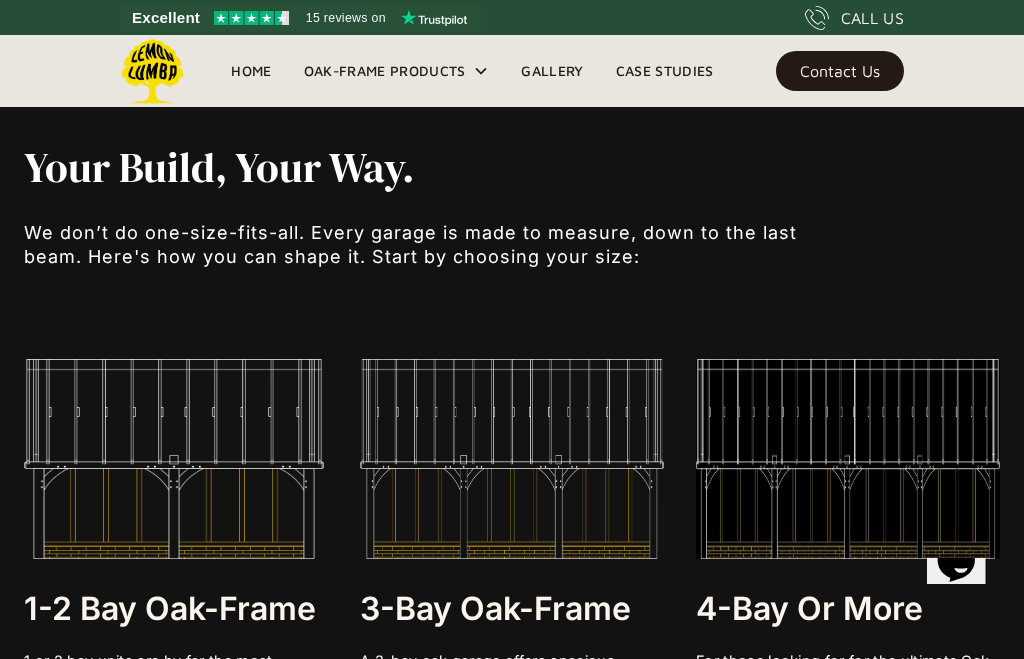 click at bounding box center (512, 459) 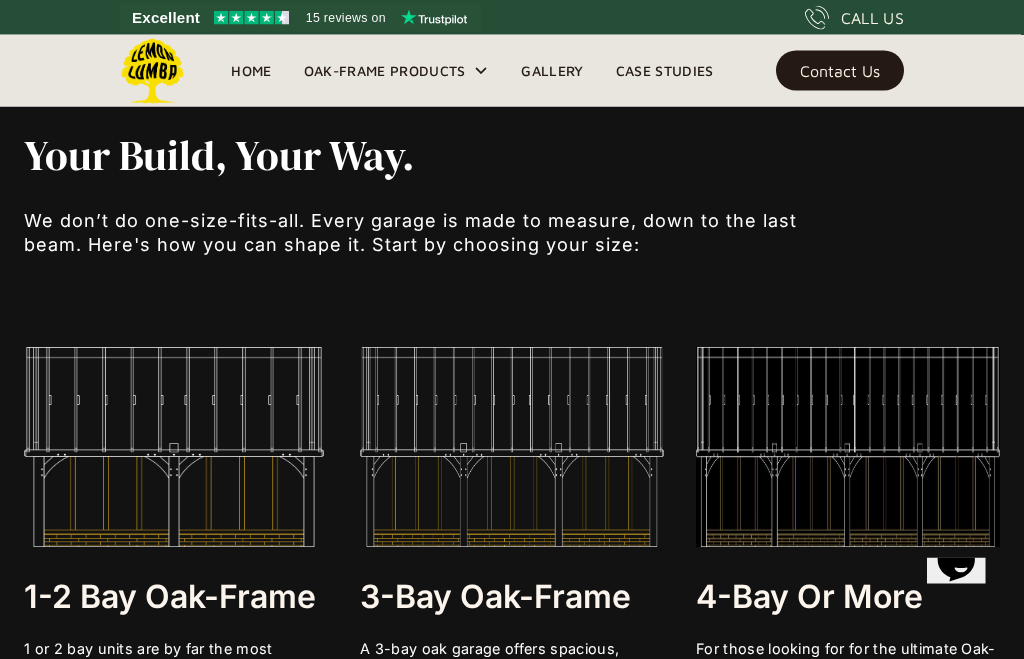 scroll, scrollTop: 3314, scrollLeft: 0, axis: vertical 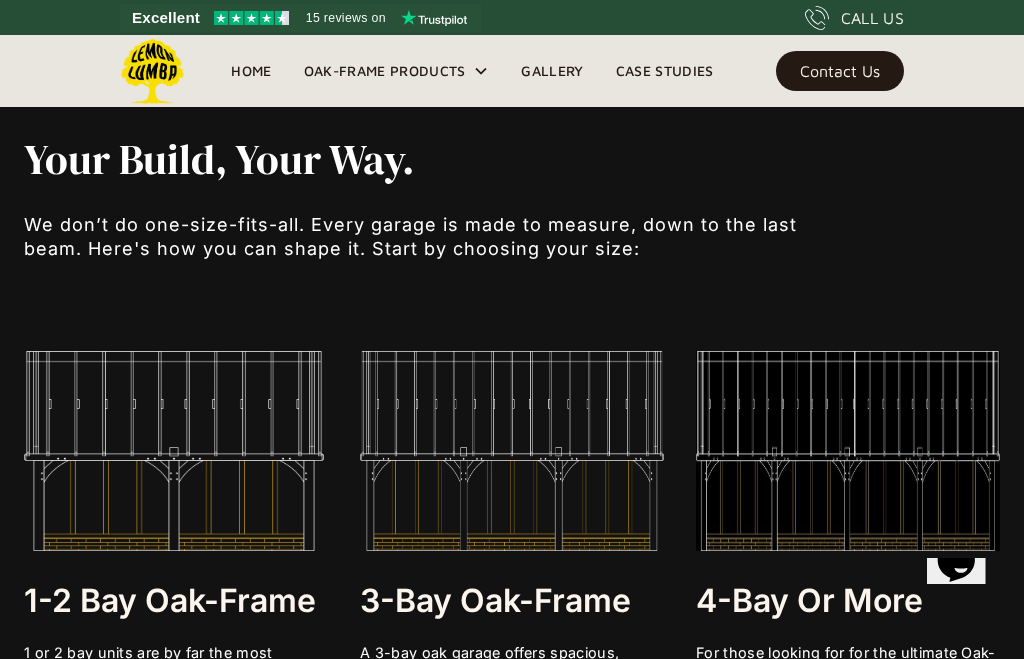 click on "Opens Chat This icon Opens the chat window." at bounding box center (956, 561) 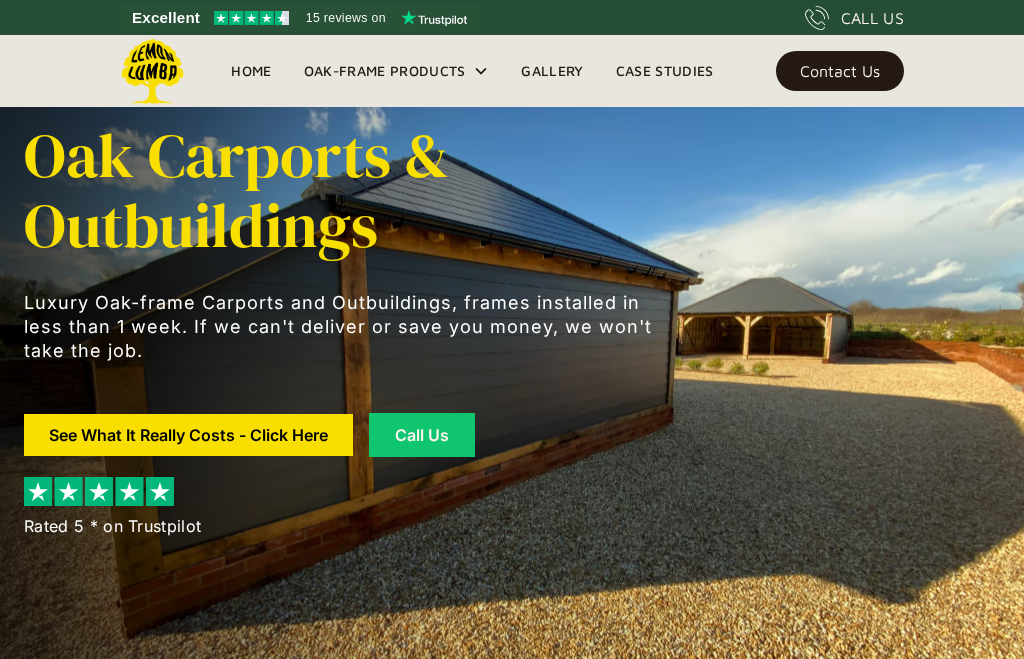 scroll, scrollTop: 0, scrollLeft: 0, axis: both 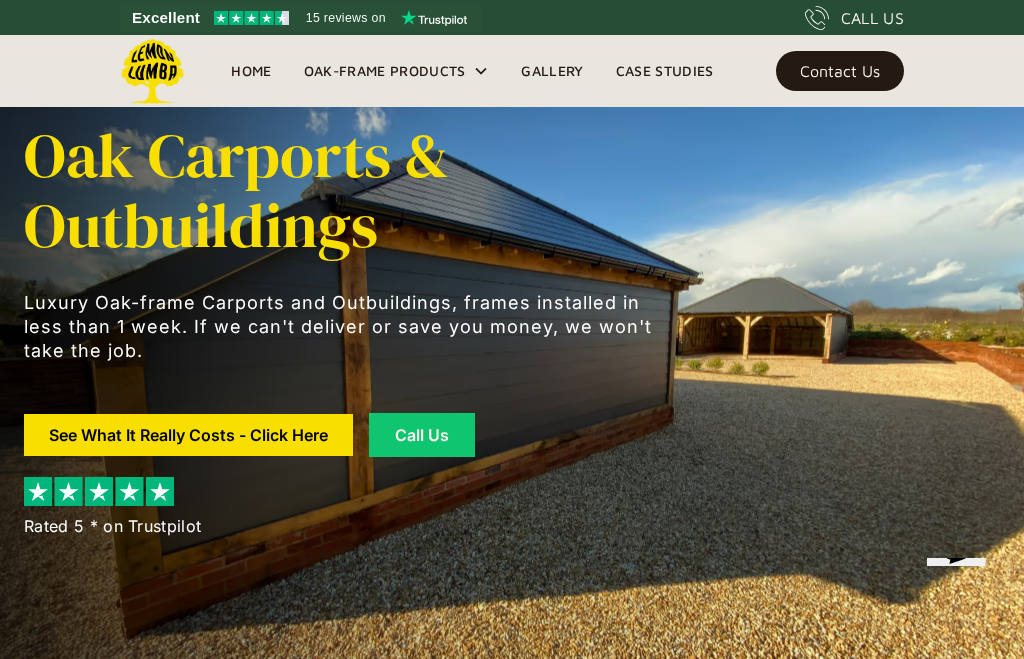 click on "Oak-Frame Products" at bounding box center [397, 71] 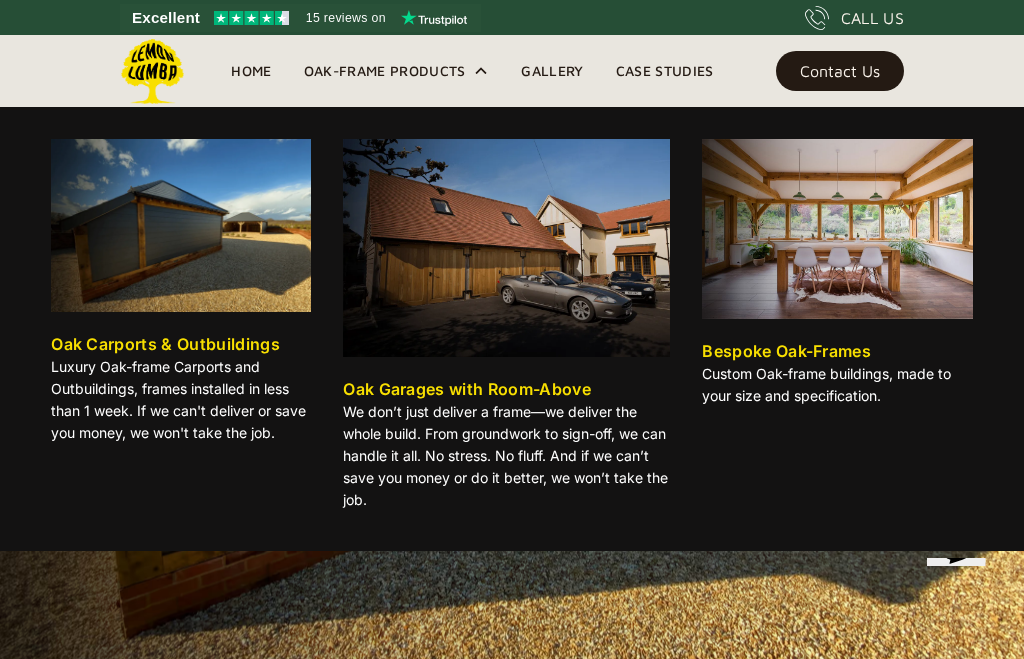 click on "Luxury Oak-frame Carports and Outbuildings, frames installed in less than 1 week. If we can't deliver or save you money, we won't take the job." at bounding box center (181, 400) 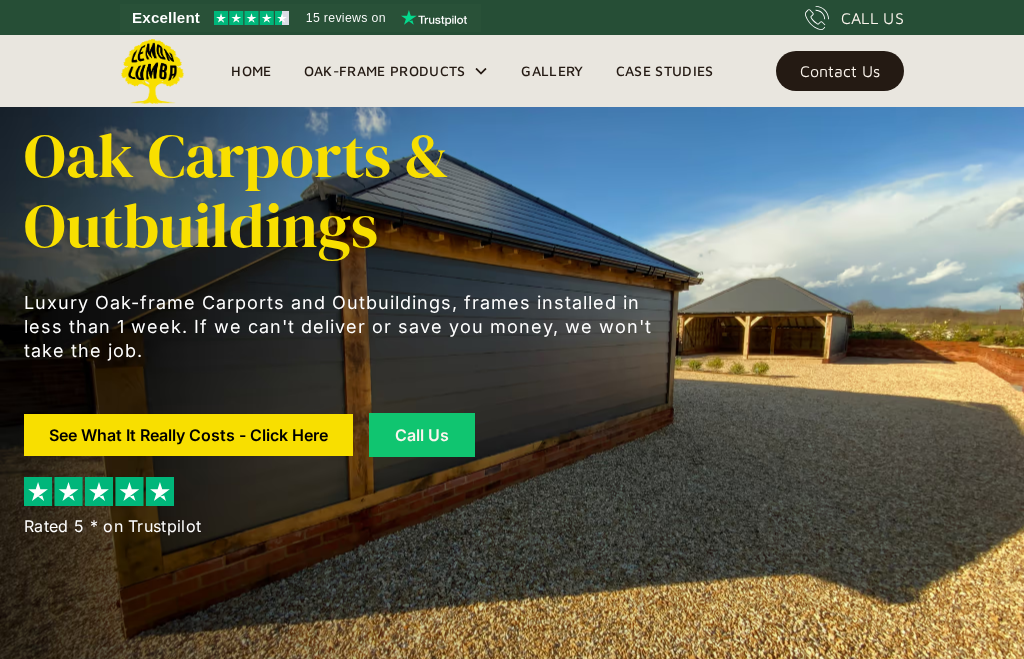 scroll, scrollTop: 0, scrollLeft: 0, axis: both 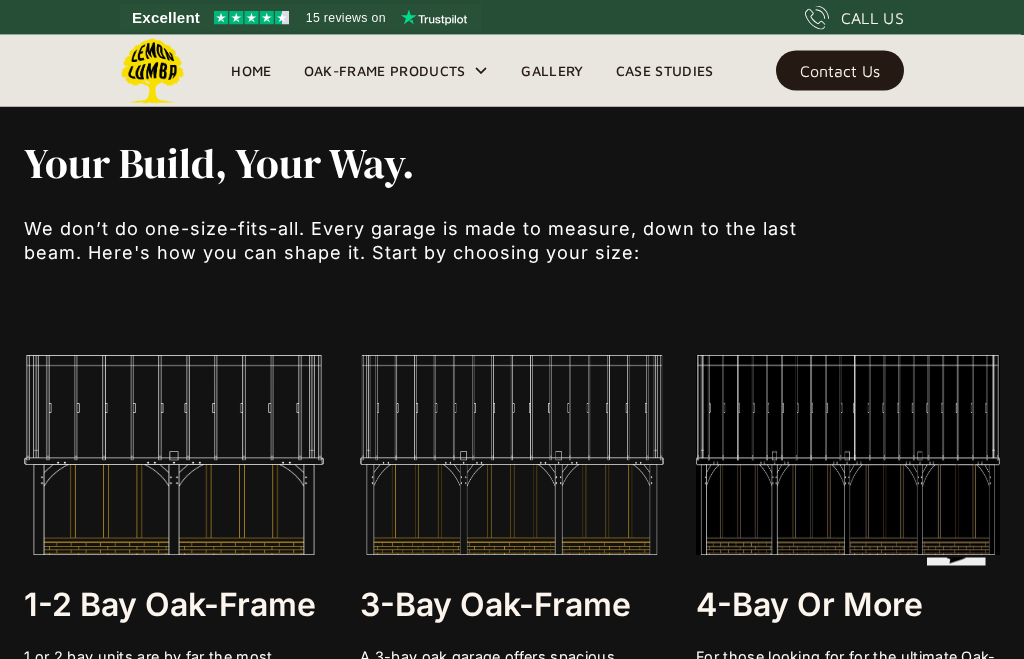 click at bounding box center (512, 456) 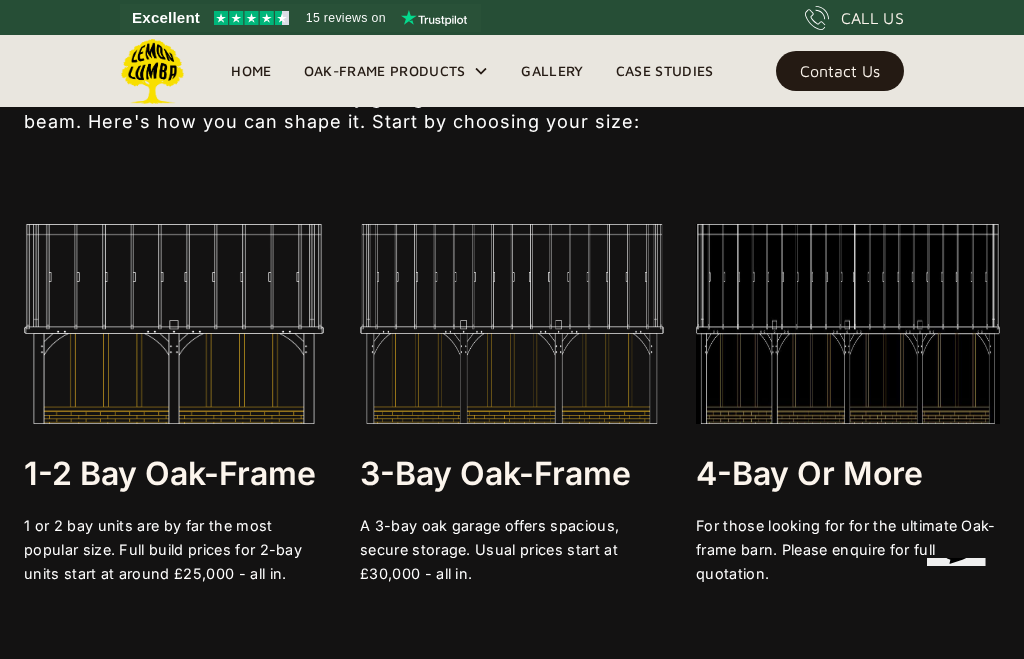 scroll, scrollTop: 3457, scrollLeft: 0, axis: vertical 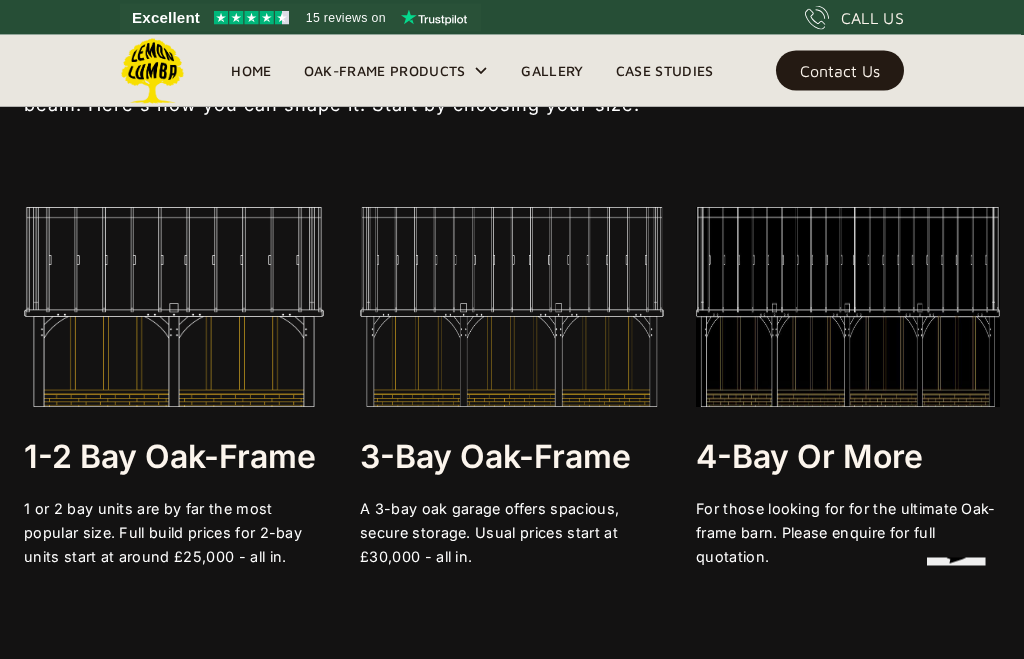 click on "A 3-bay oak garage offers spacious, secure storage. Usual prices start at £30,000 -  all in." at bounding box center (512, 534) 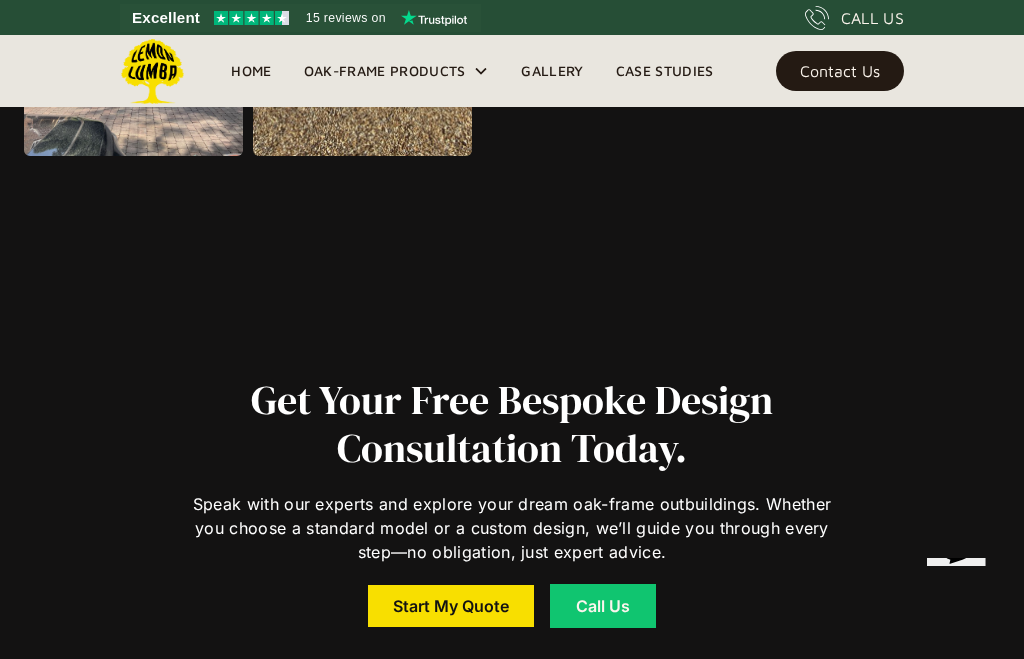 scroll, scrollTop: 2642, scrollLeft: 0, axis: vertical 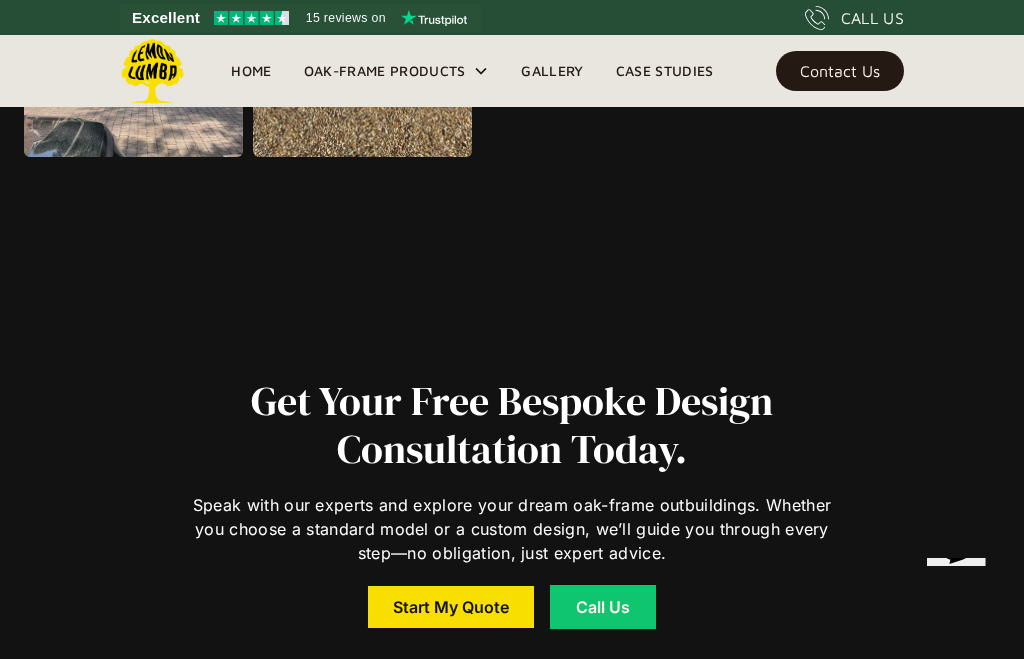 click on "Start My Quote" at bounding box center (451, 607) 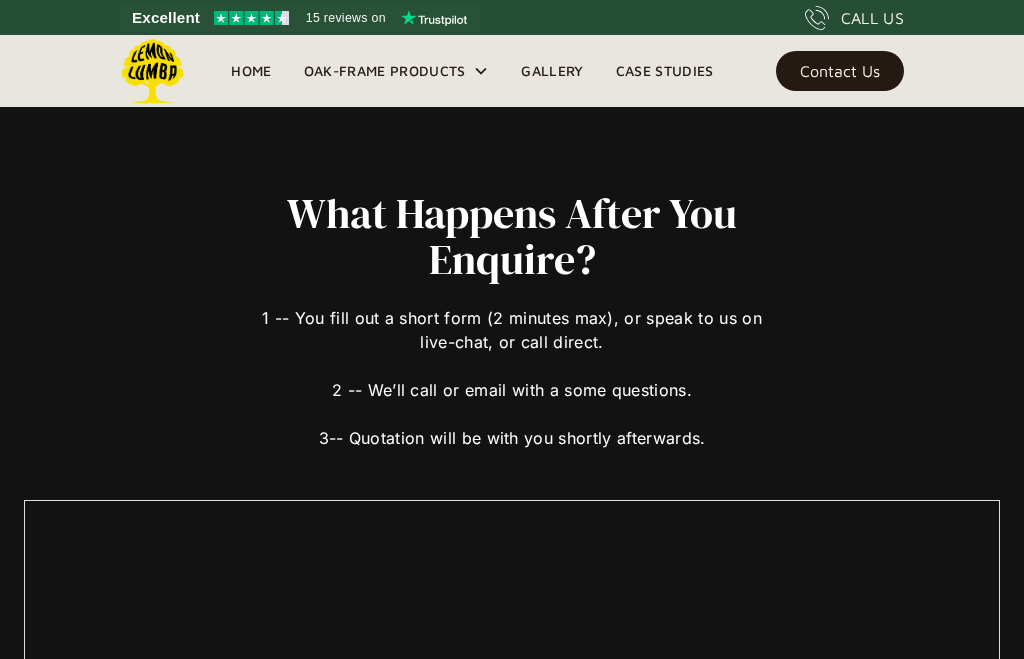scroll, scrollTop: 0, scrollLeft: 0, axis: both 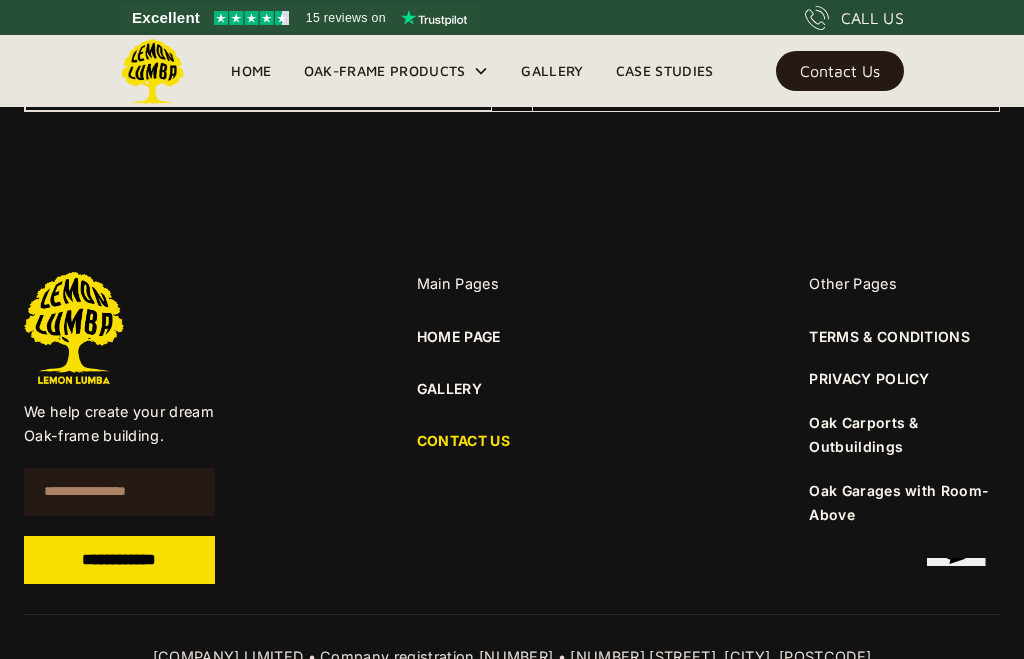 click on "Oak Carports & Outbuildings" at bounding box center (863, 434) 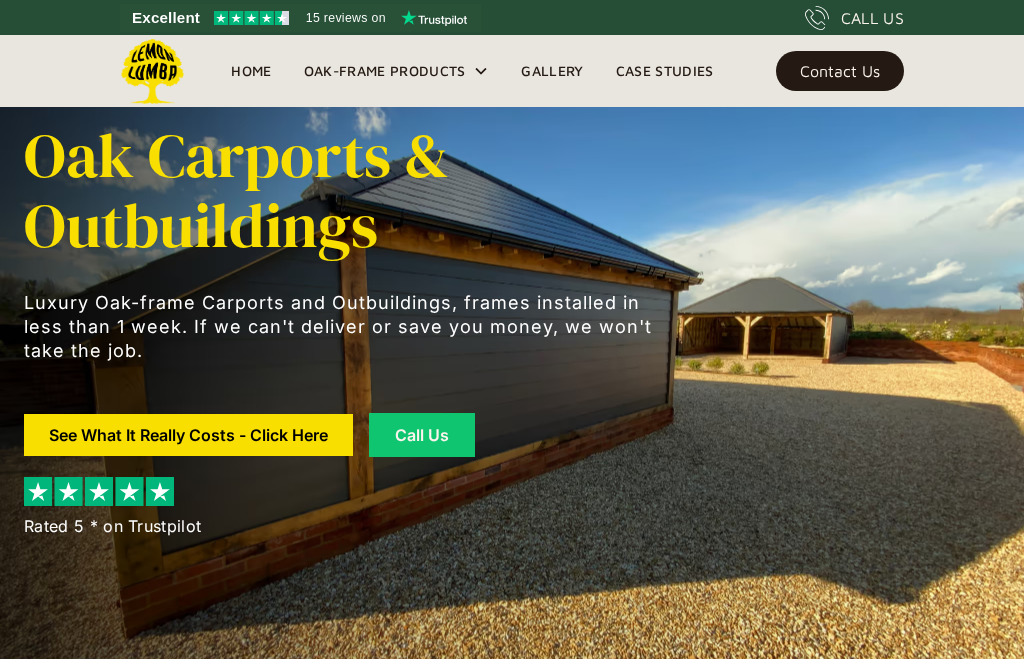 scroll, scrollTop: 0, scrollLeft: 0, axis: both 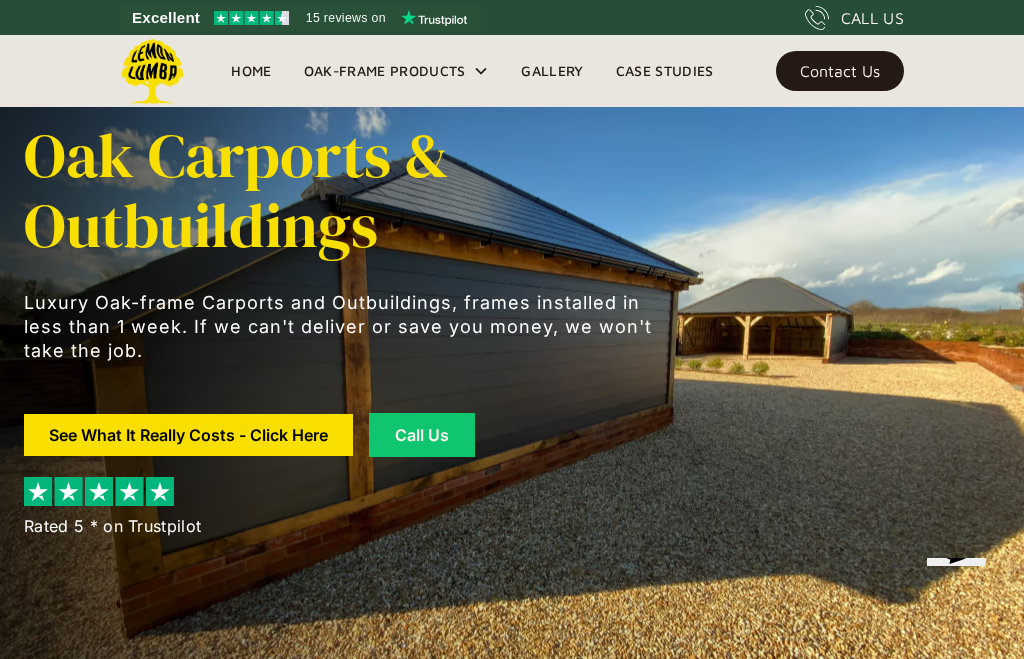 click on "Gallery" at bounding box center (552, 71) 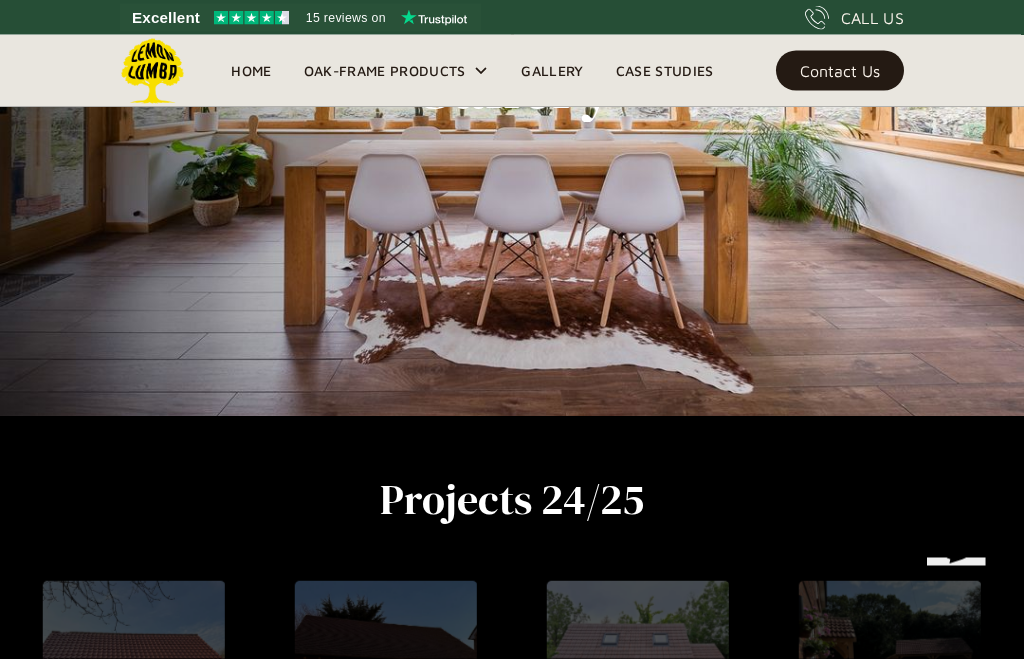 scroll, scrollTop: 466, scrollLeft: 0, axis: vertical 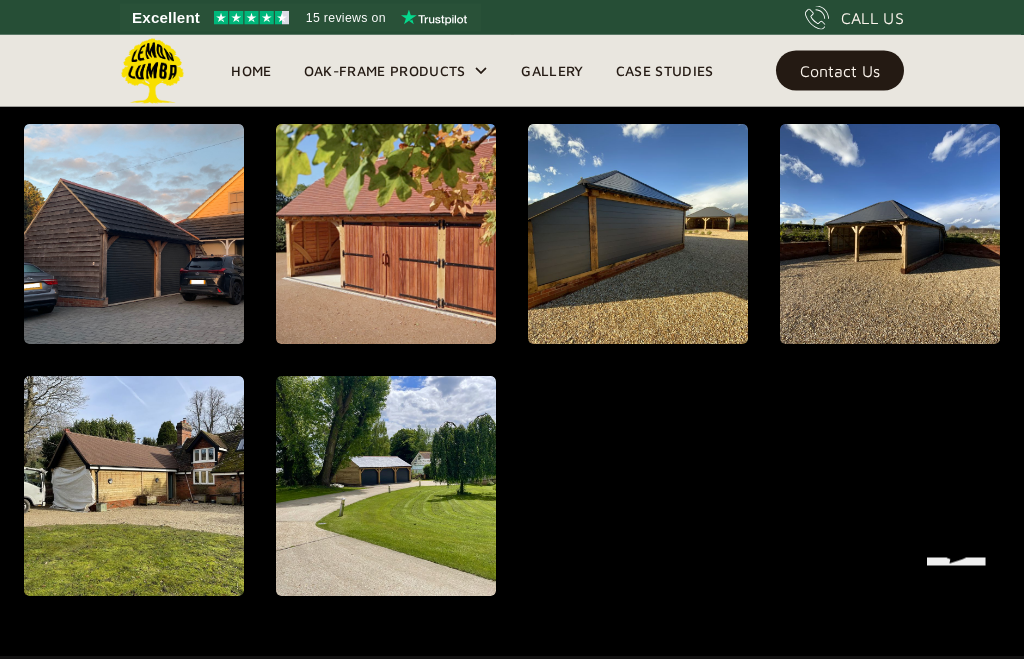 click at bounding box center [134, -773] 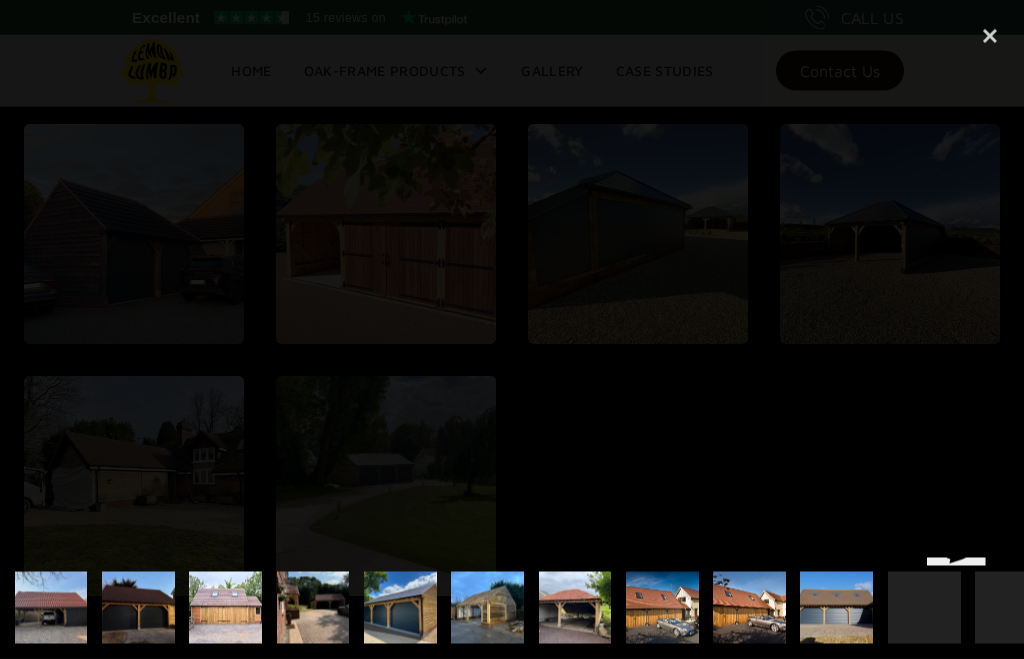 scroll, scrollTop: 1689, scrollLeft: 0, axis: vertical 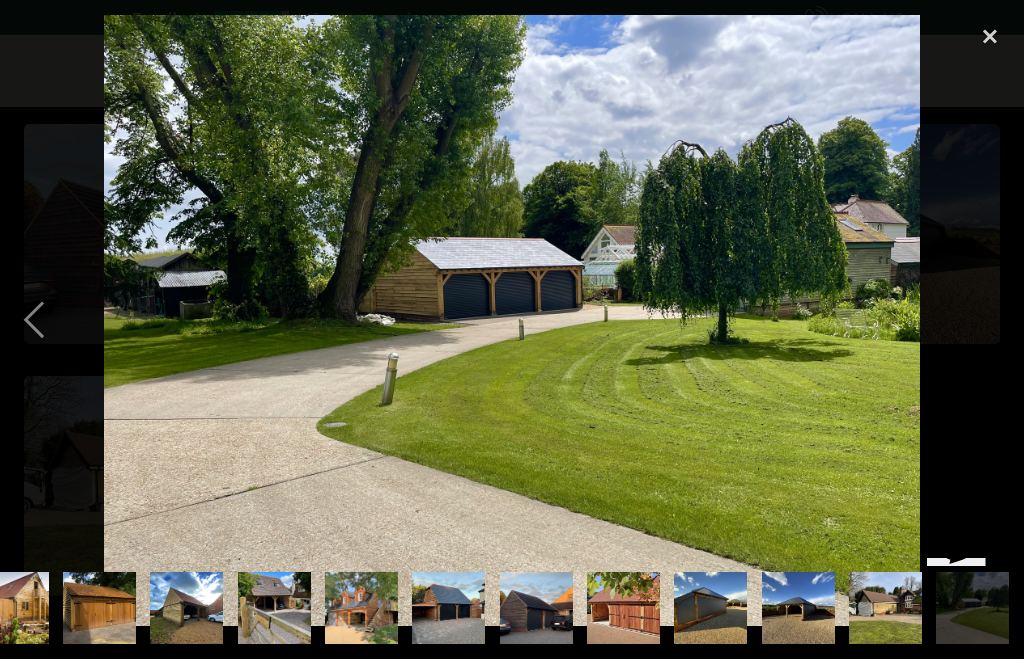 click at bounding box center (34, 321) 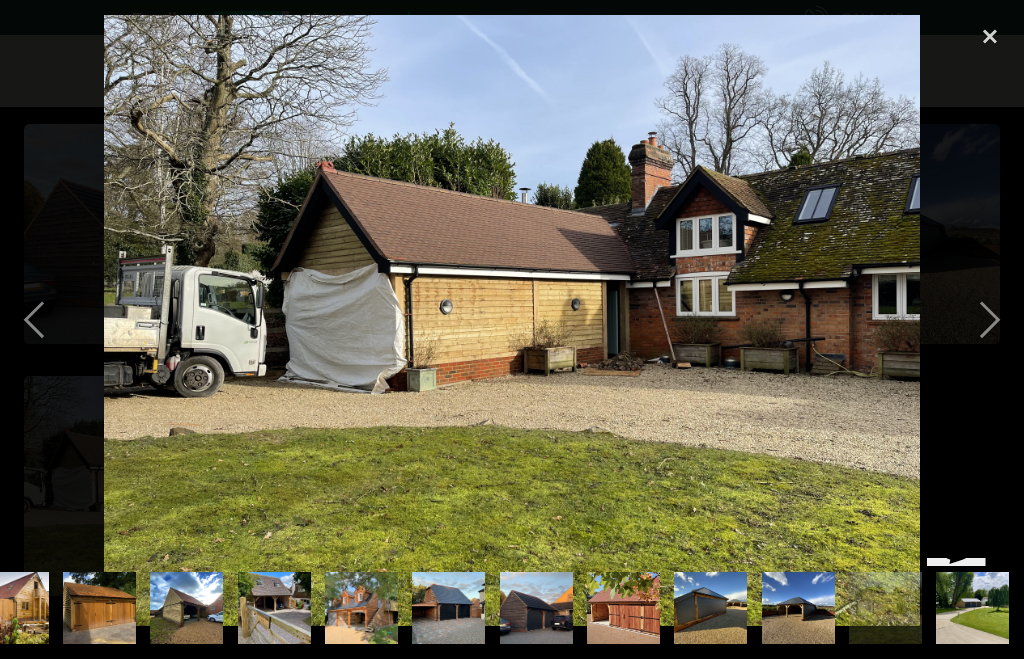 click at bounding box center [990, 321] 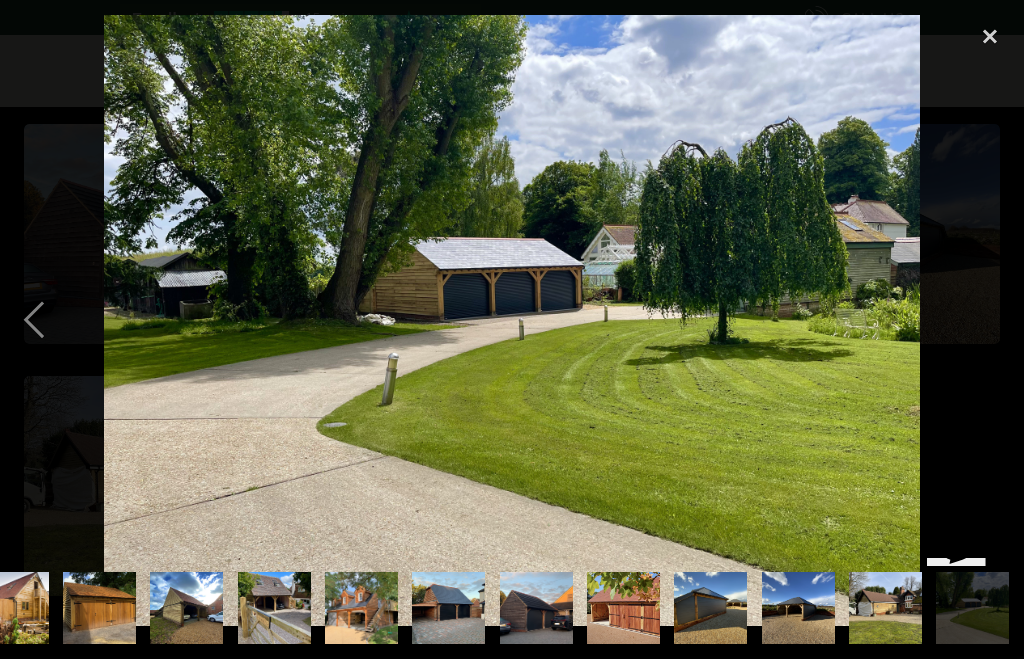 click at bounding box center (990, 321) 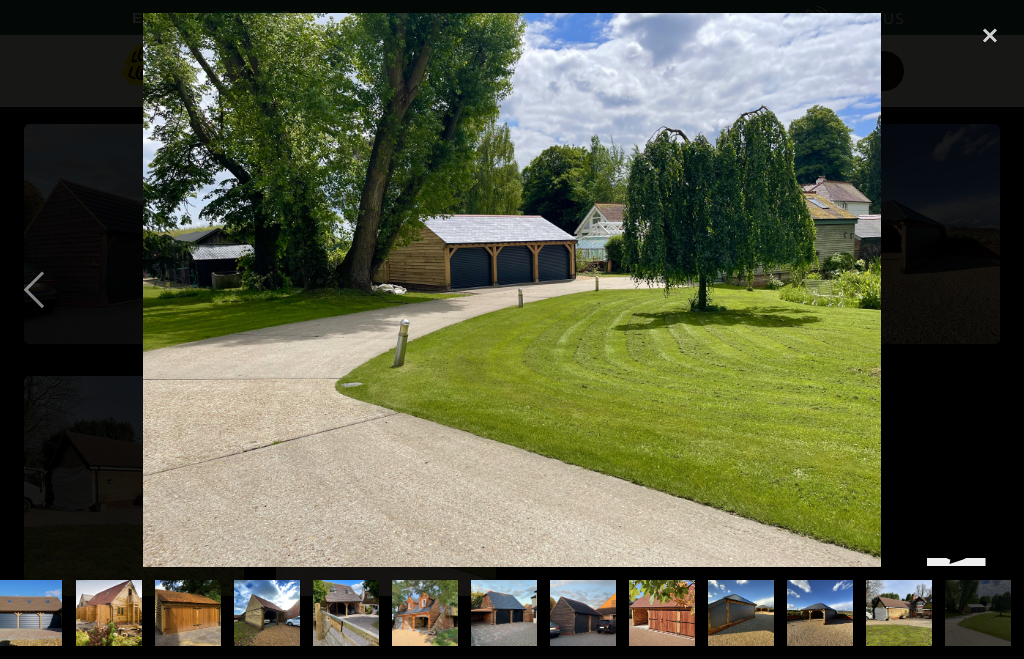 scroll, scrollTop: 1683, scrollLeft: 0, axis: vertical 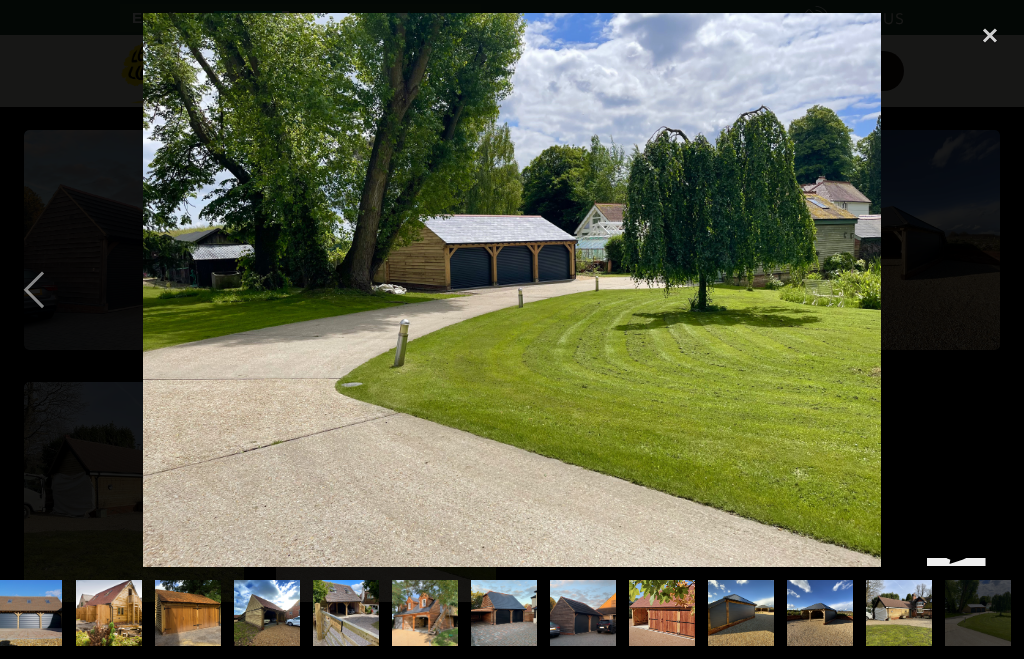 click at bounding box center [34, 290] 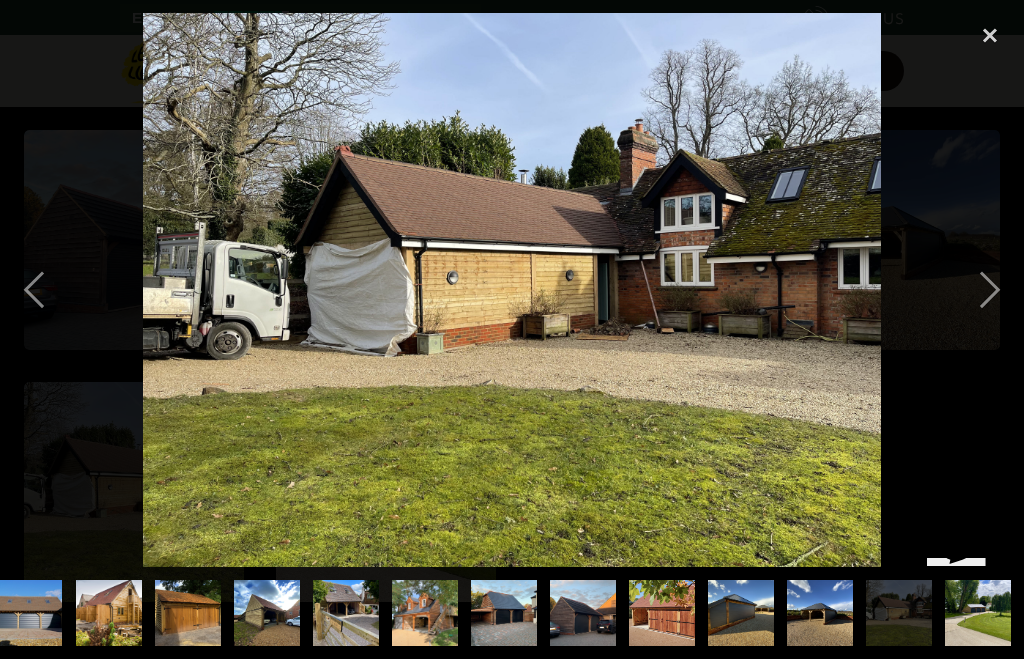 click at bounding box center (34, 290) 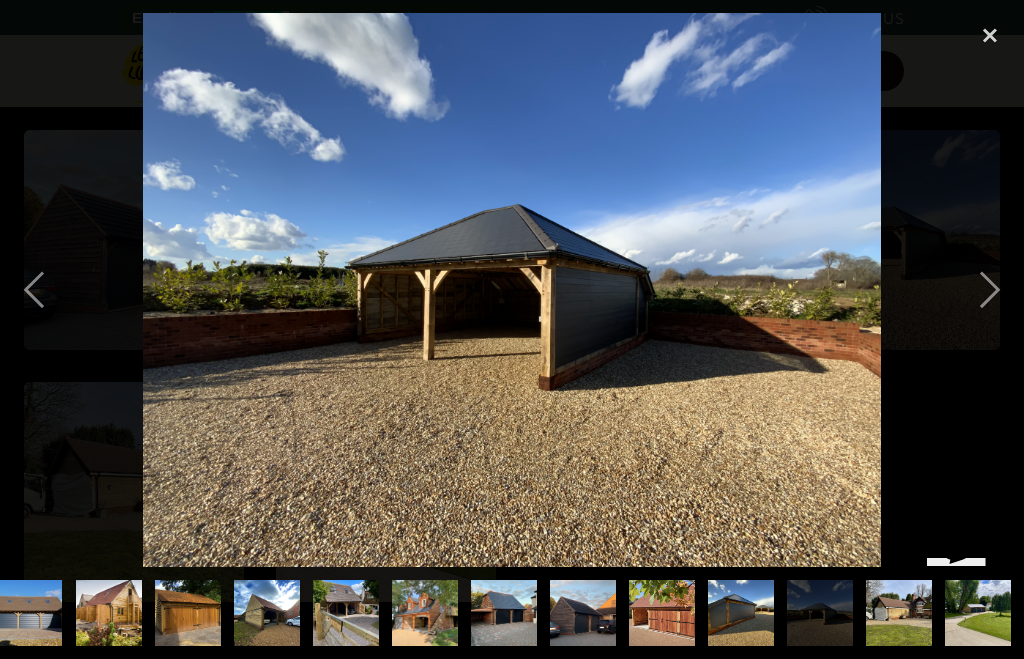 click at bounding box center [34, 290] 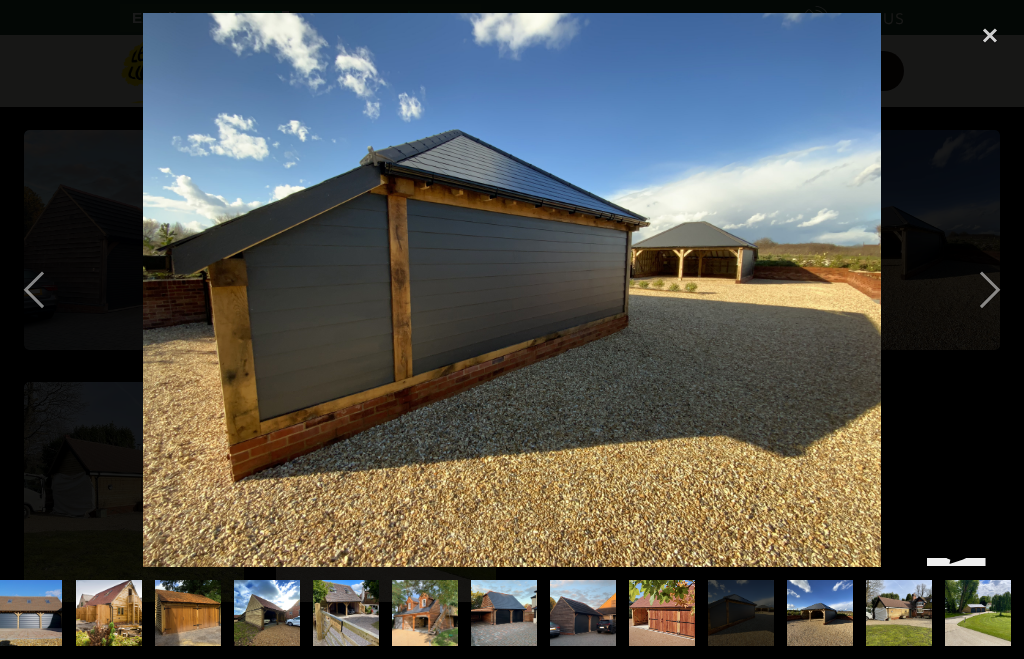 click at bounding box center (34, 290) 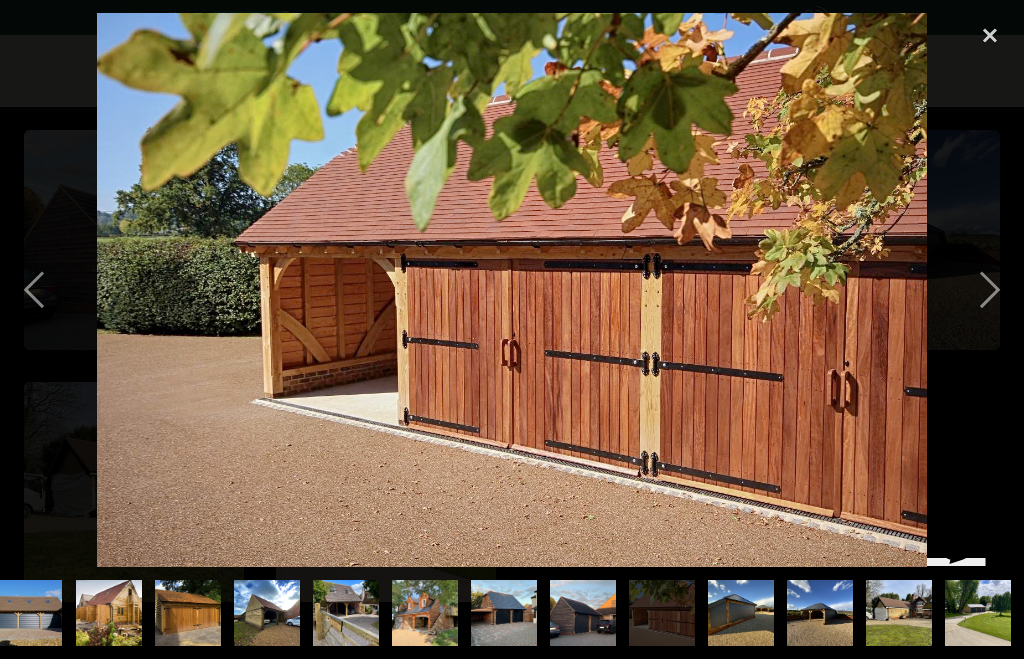 click at bounding box center (34, 290) 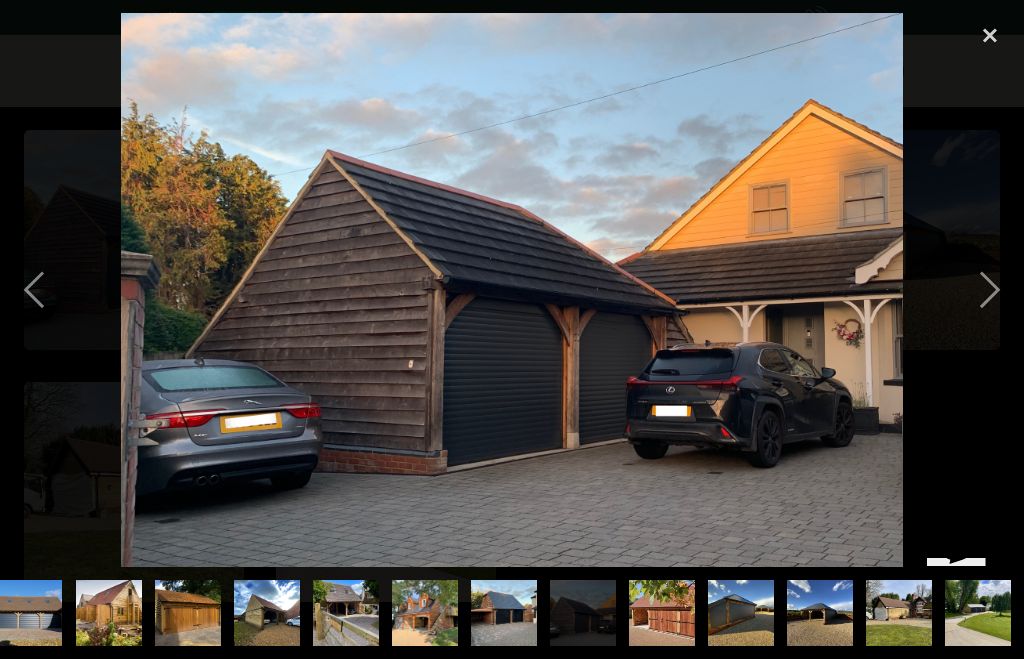 click at bounding box center (34, 290) 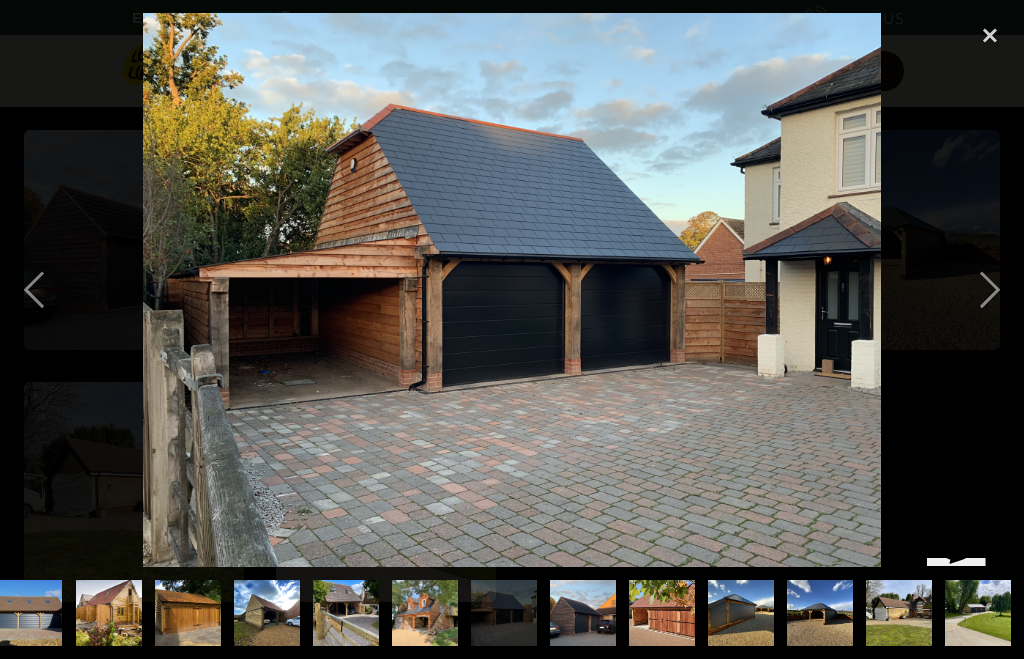click at bounding box center [34, 290] 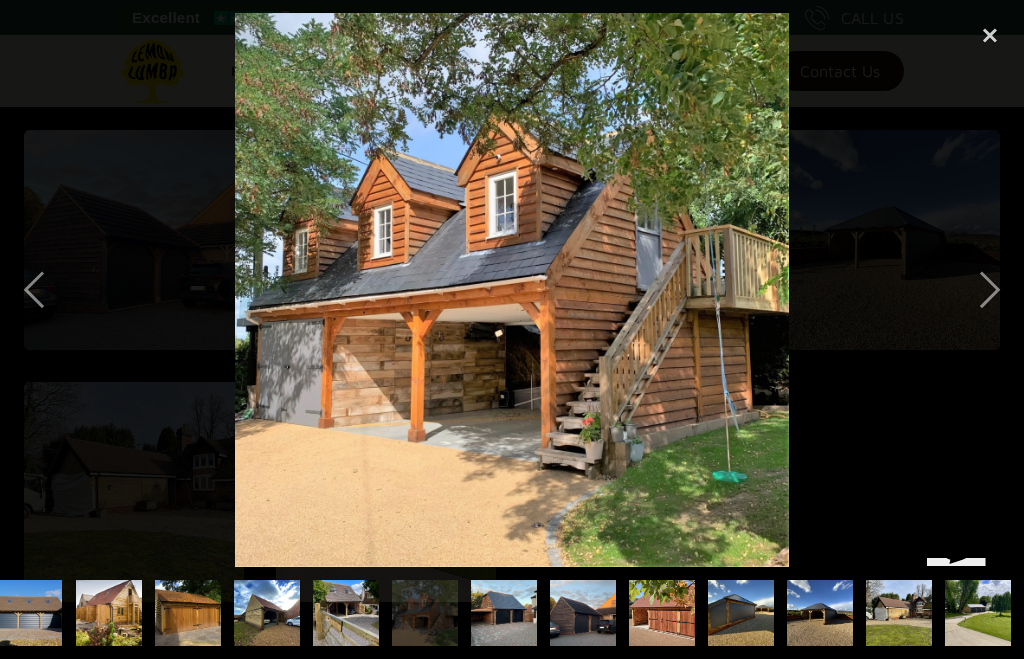 click at bounding box center [34, 290] 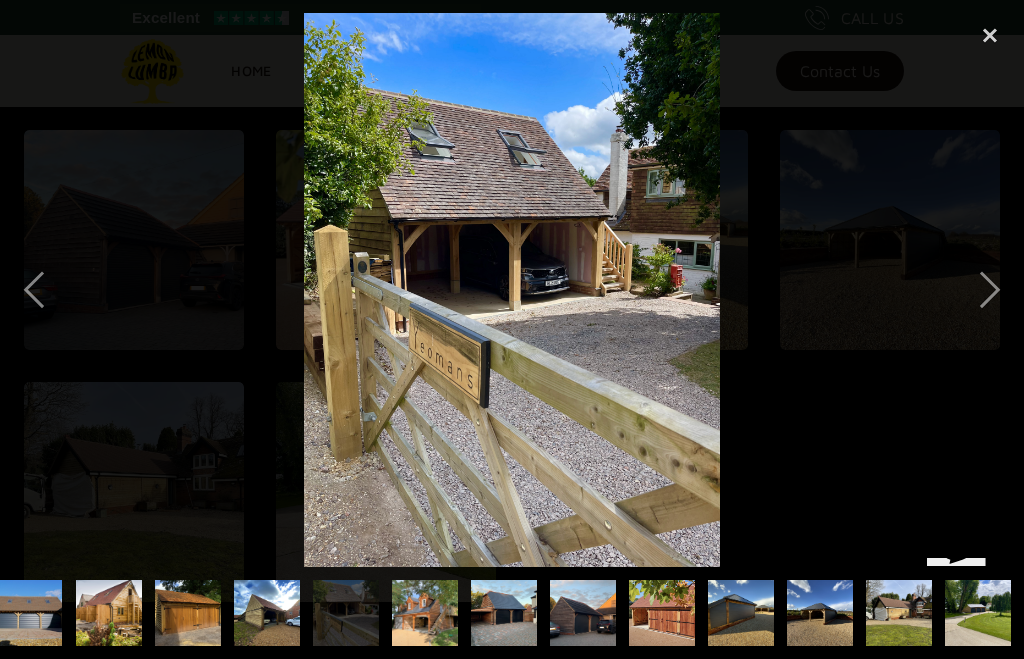 click at bounding box center [34, 290] 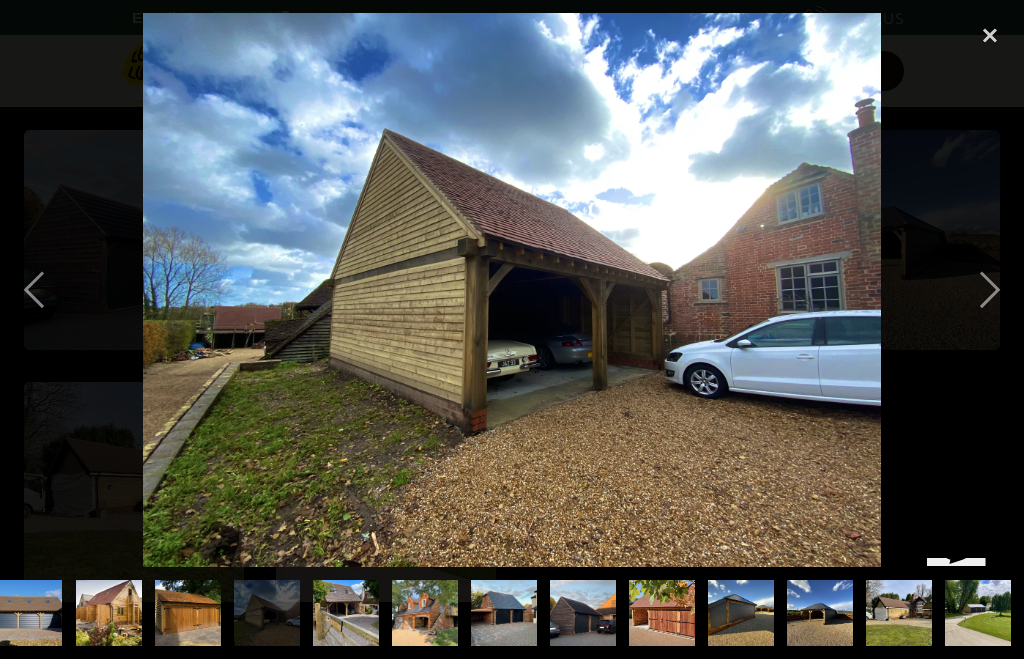 click at bounding box center [34, 290] 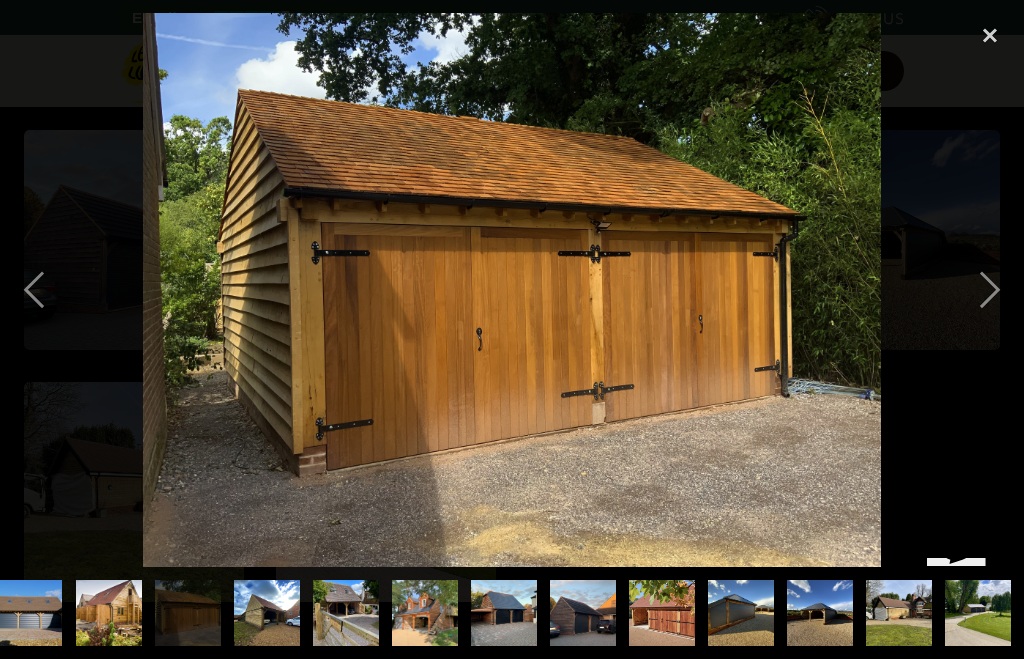 click at bounding box center (34, 290) 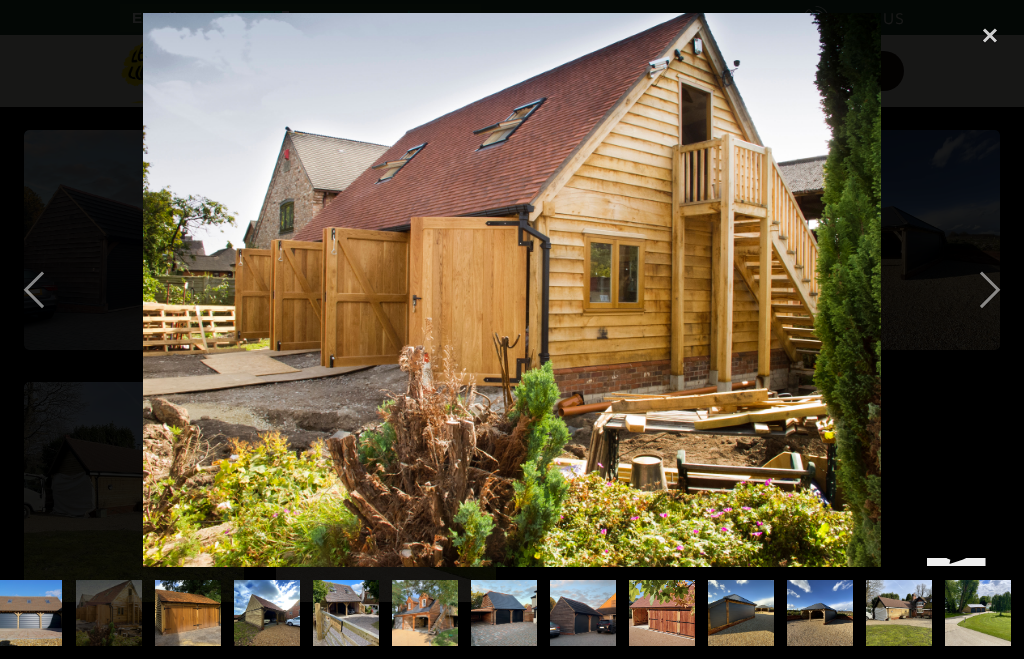 click at bounding box center (34, 290) 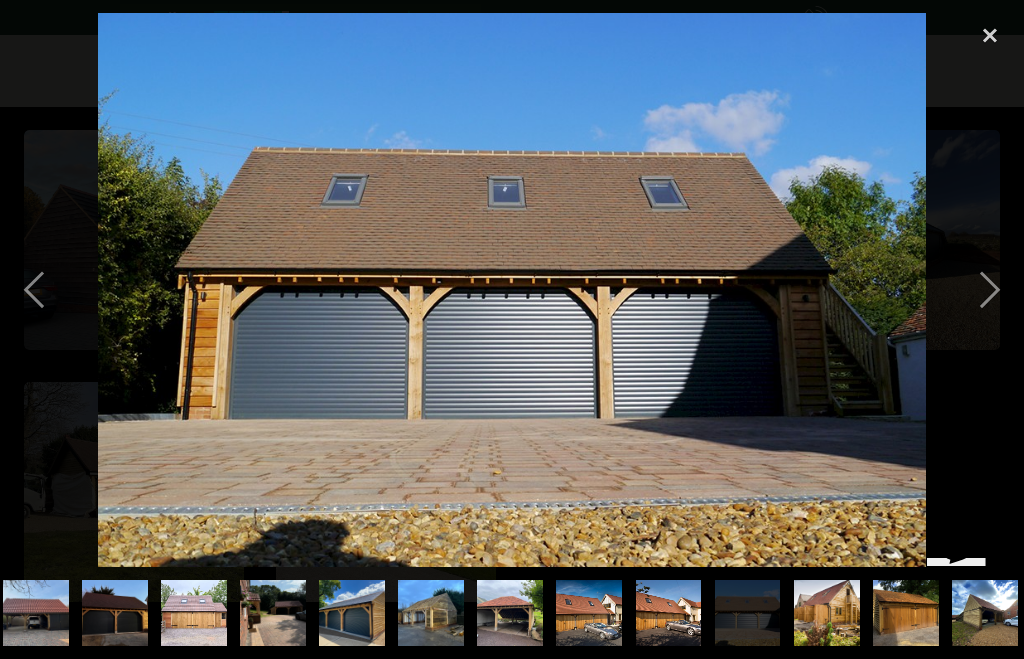 scroll, scrollTop: 0, scrollLeft: 0, axis: both 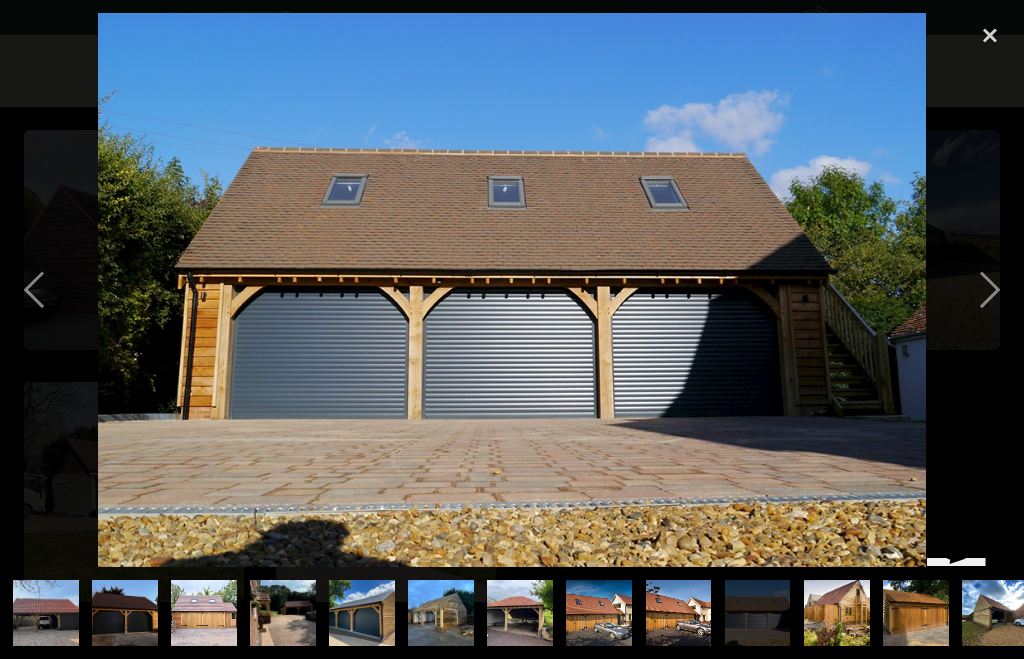 click at bounding box center (34, 290) 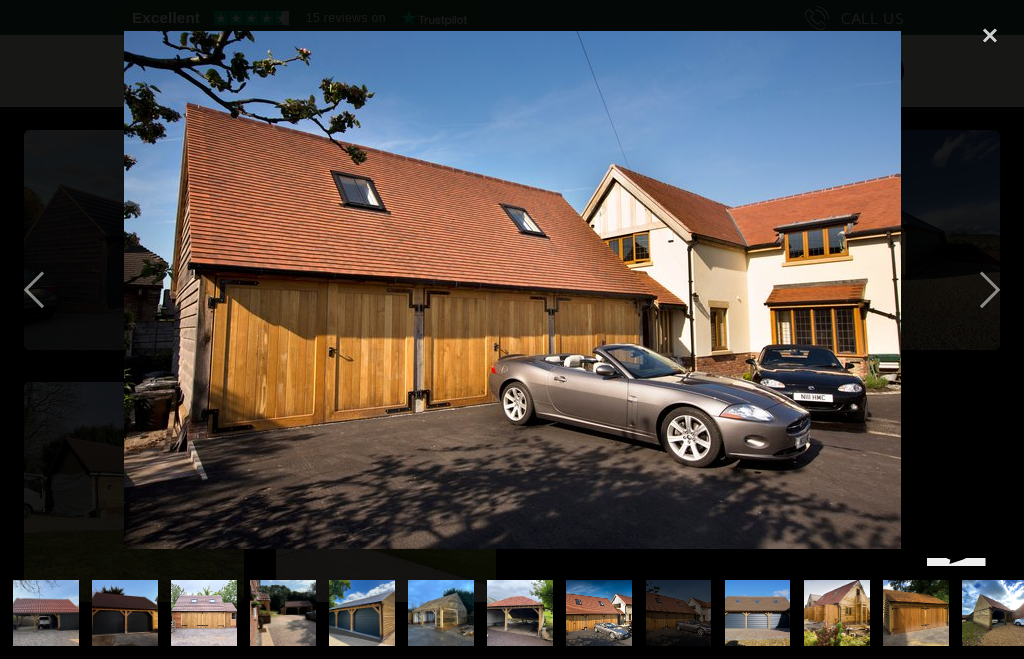 click at bounding box center (34, 290) 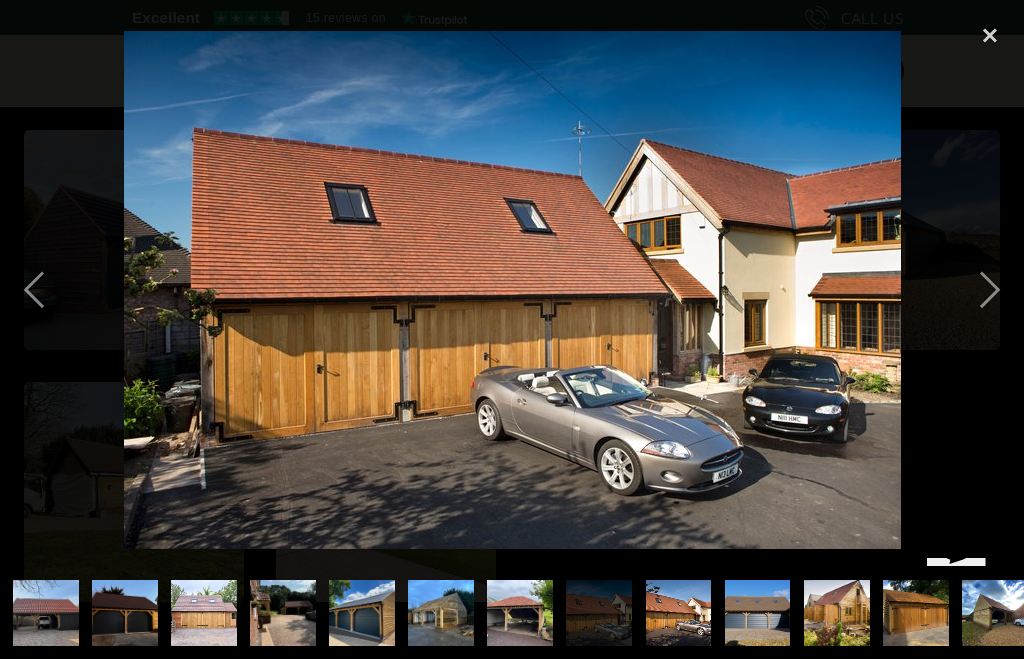 click at bounding box center [34, 290] 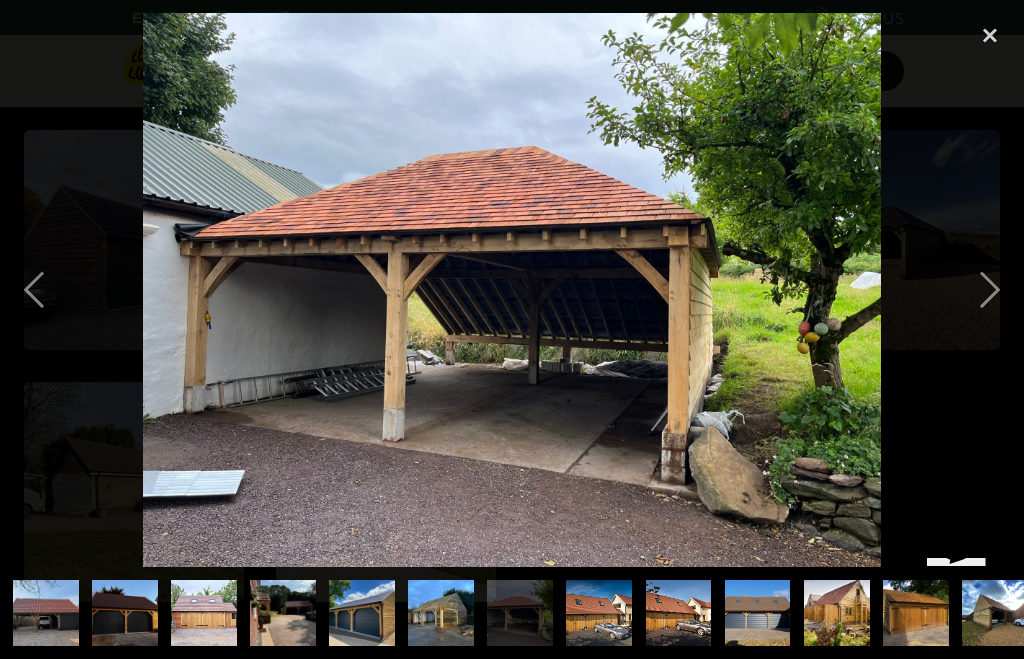 click at bounding box center [34, 290] 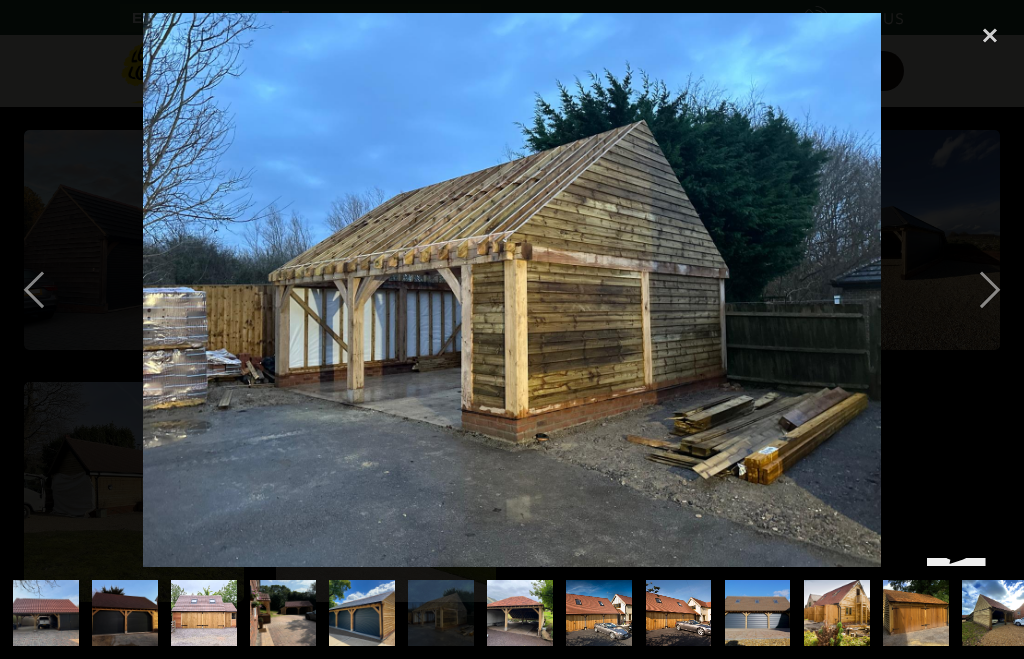 click at bounding box center [34, 290] 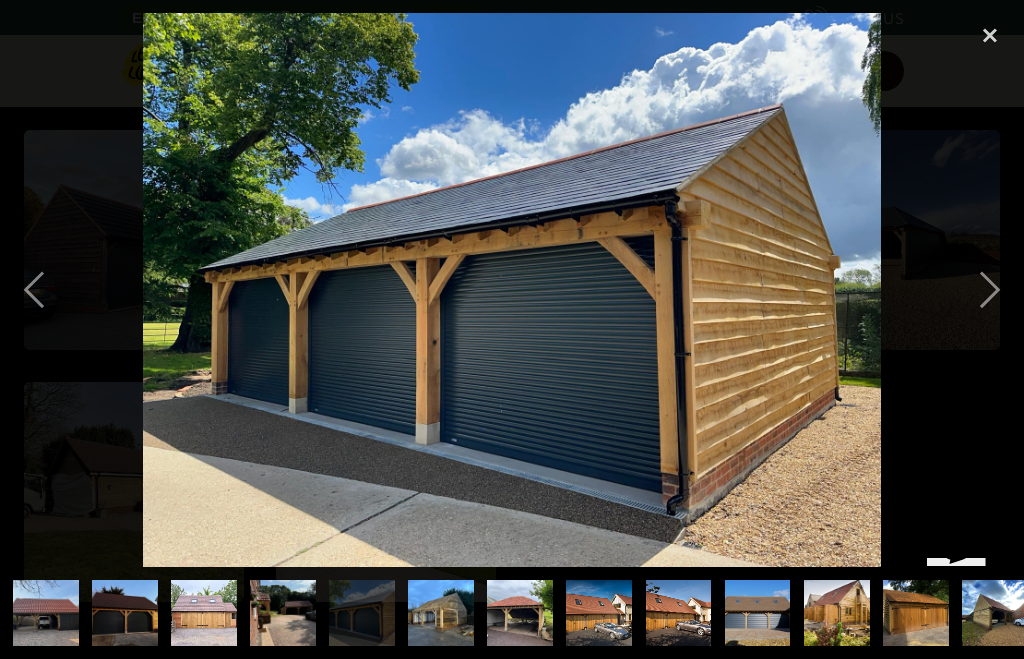 click at bounding box center [34, 290] 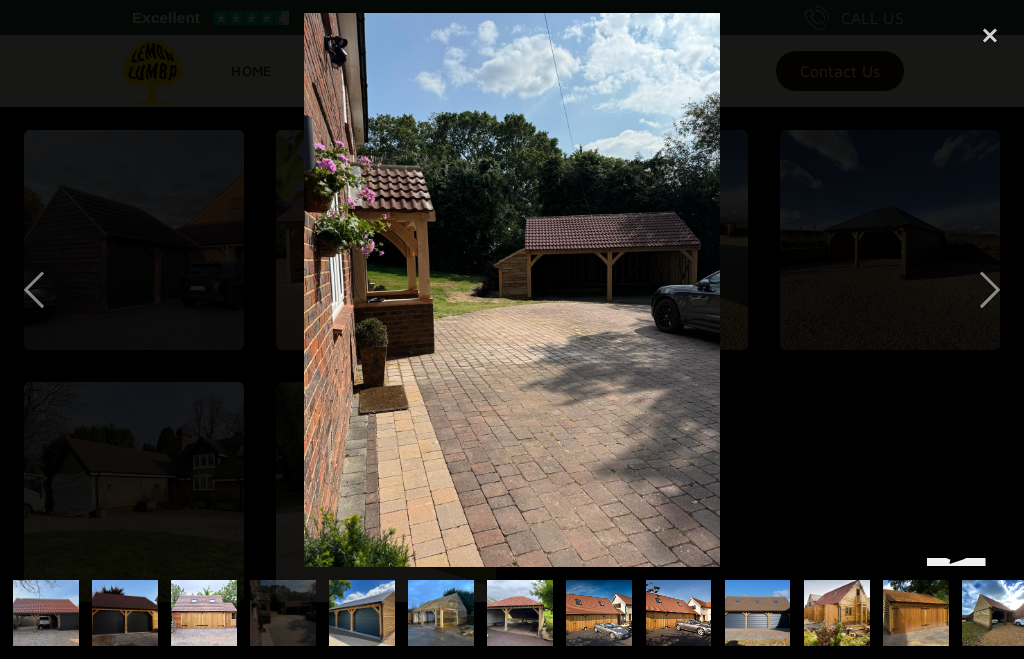 click at bounding box center (34, 290) 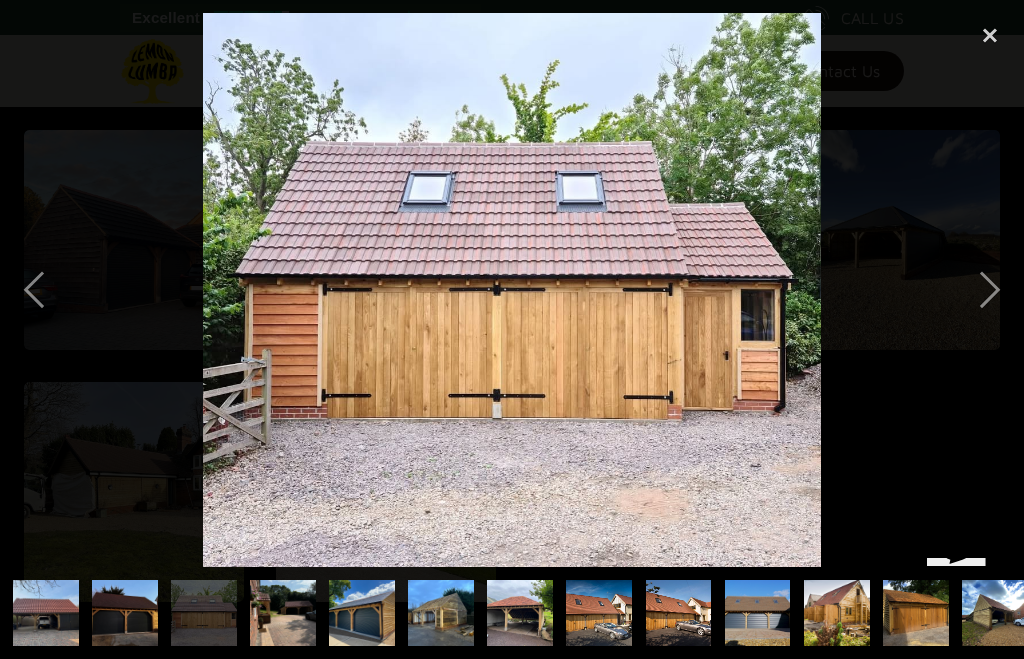 click at bounding box center (34, 290) 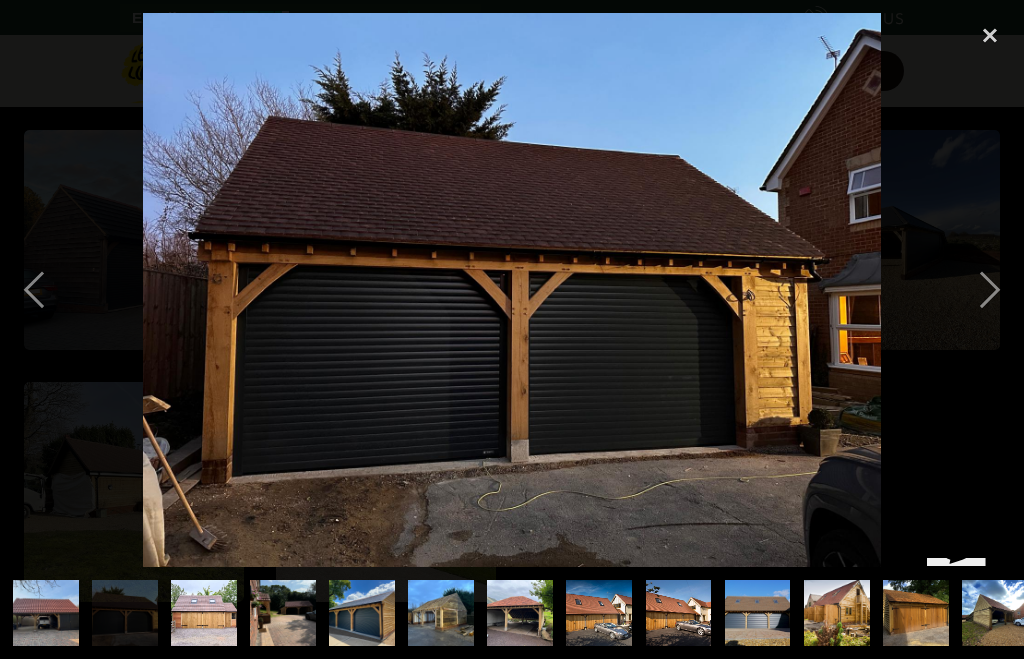 click at bounding box center [34, 290] 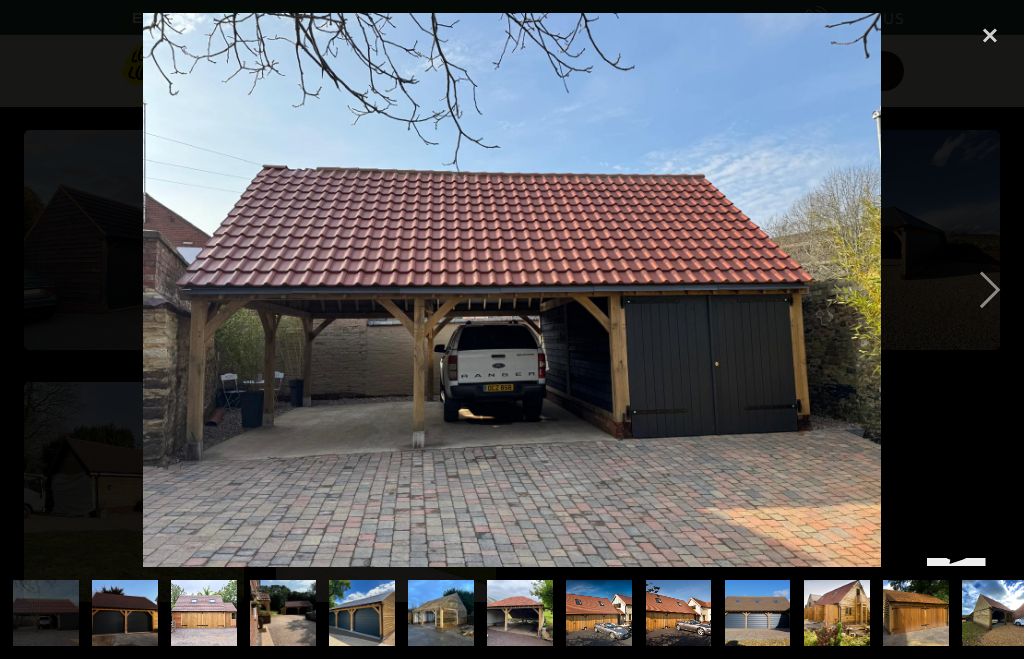 click at bounding box center [34, 290] 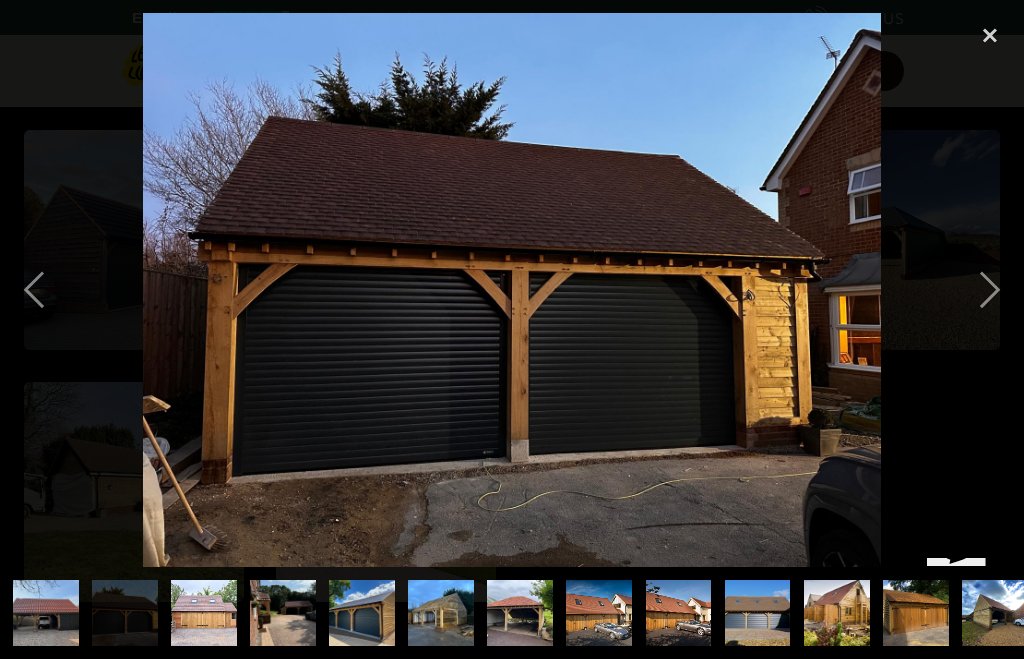 click at bounding box center [990, 290] 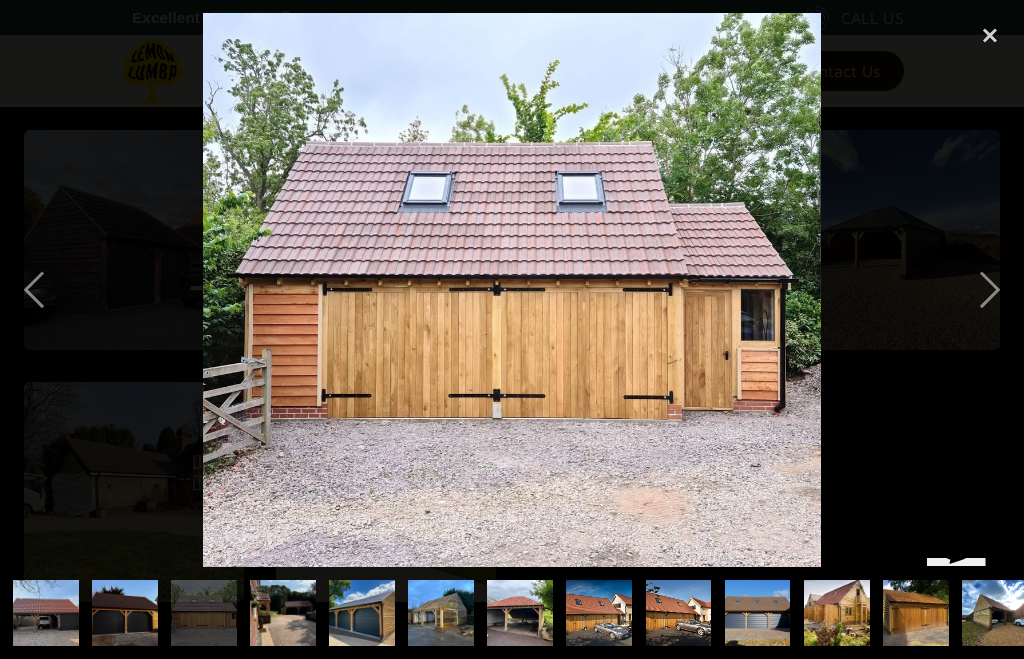 click at bounding box center (990, 290) 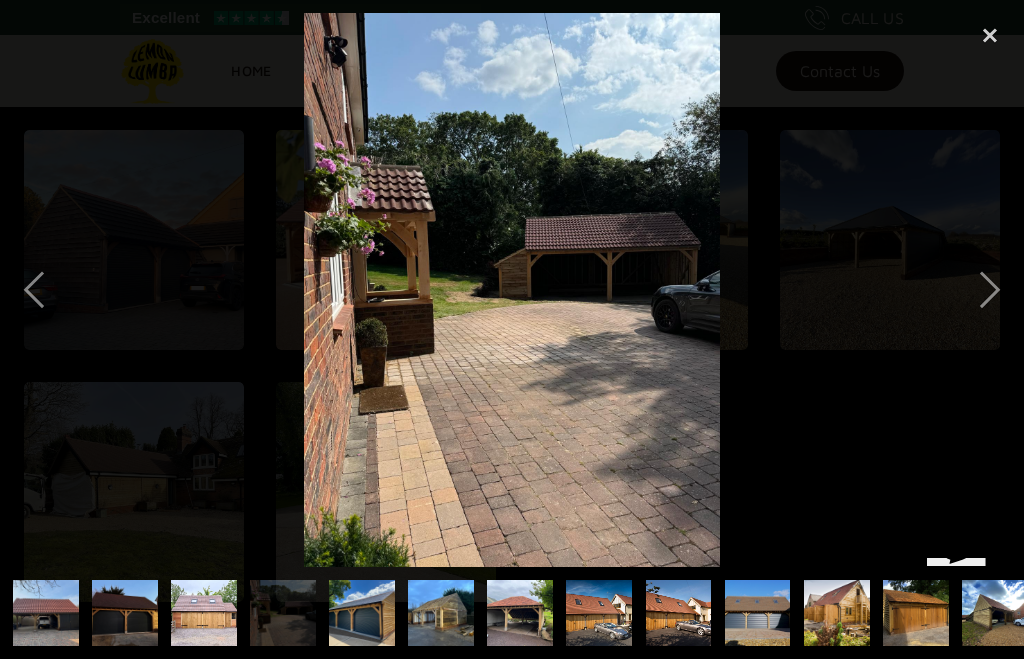 click at bounding box center [990, 290] 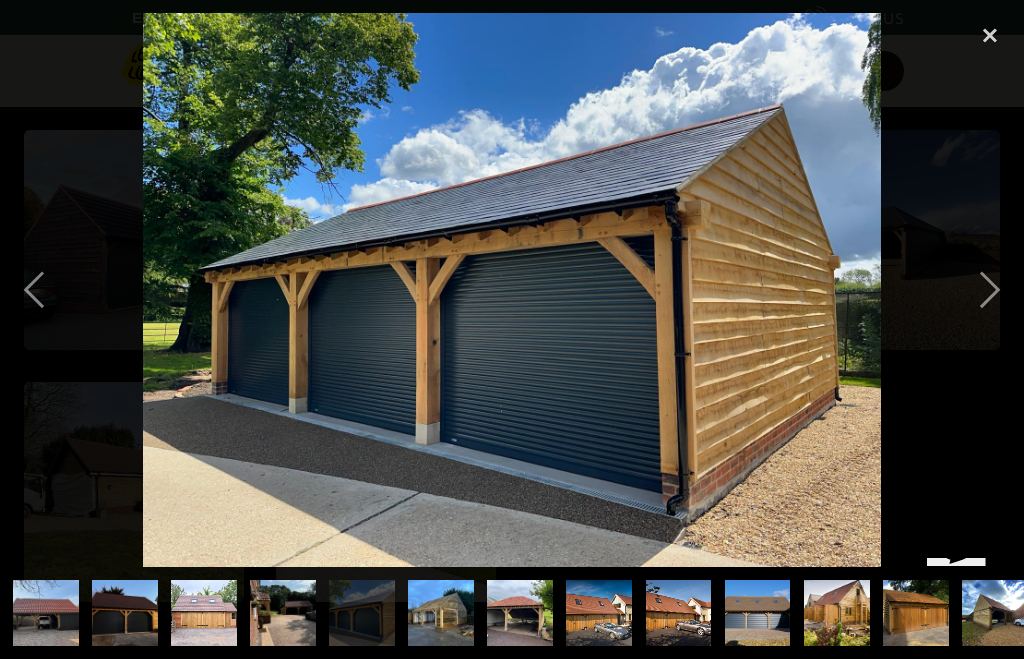 click at bounding box center (990, 290) 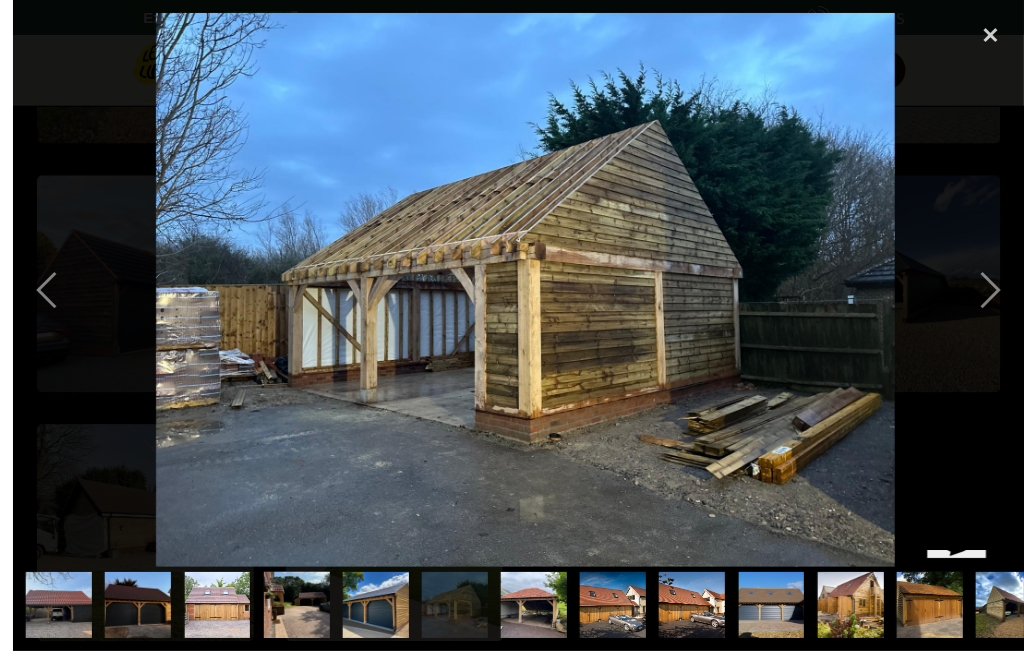 scroll, scrollTop: 1636, scrollLeft: 0, axis: vertical 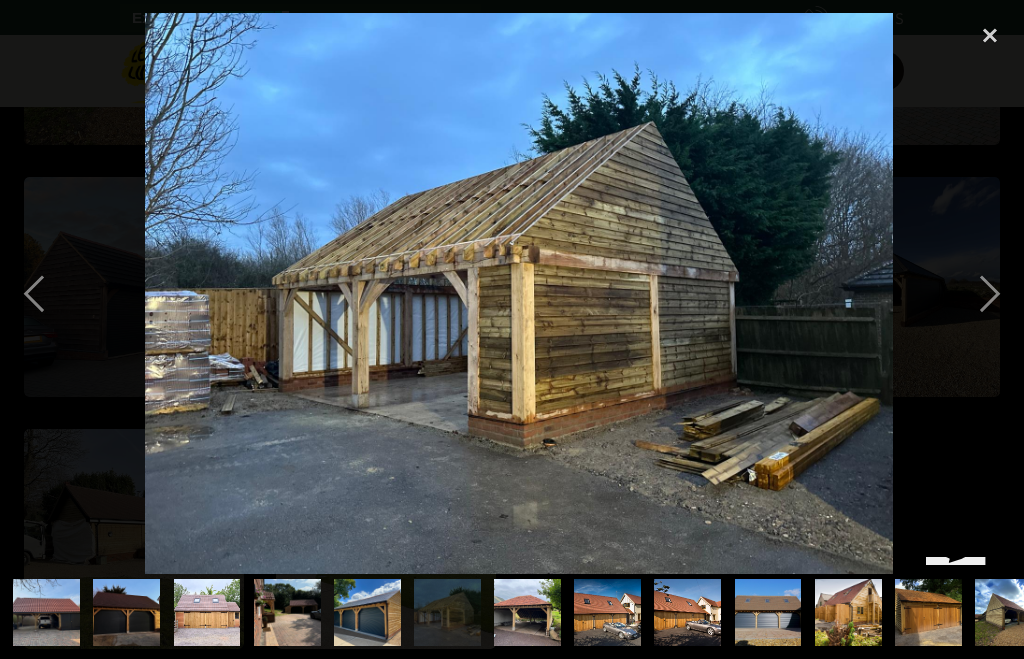 click at bounding box center [990, 293] 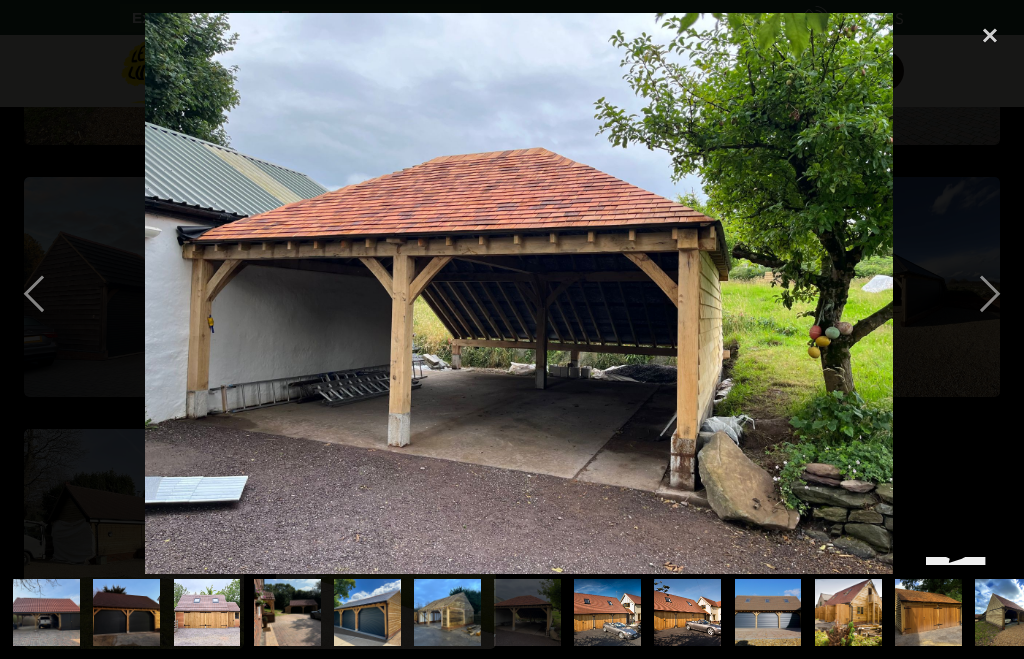 click at bounding box center (990, 293) 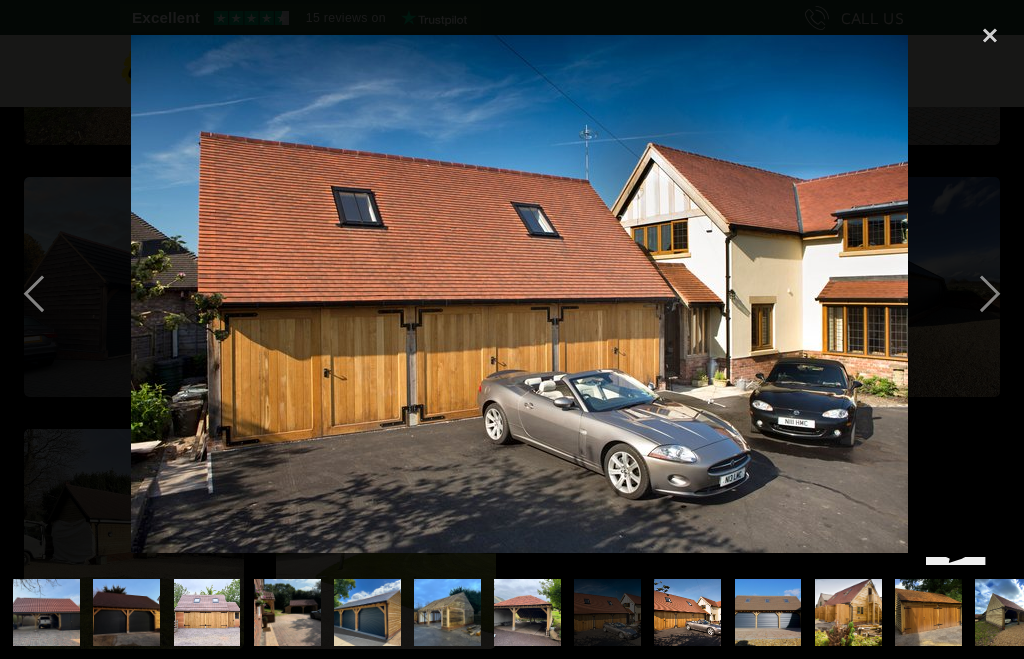 click at bounding box center [990, 293] 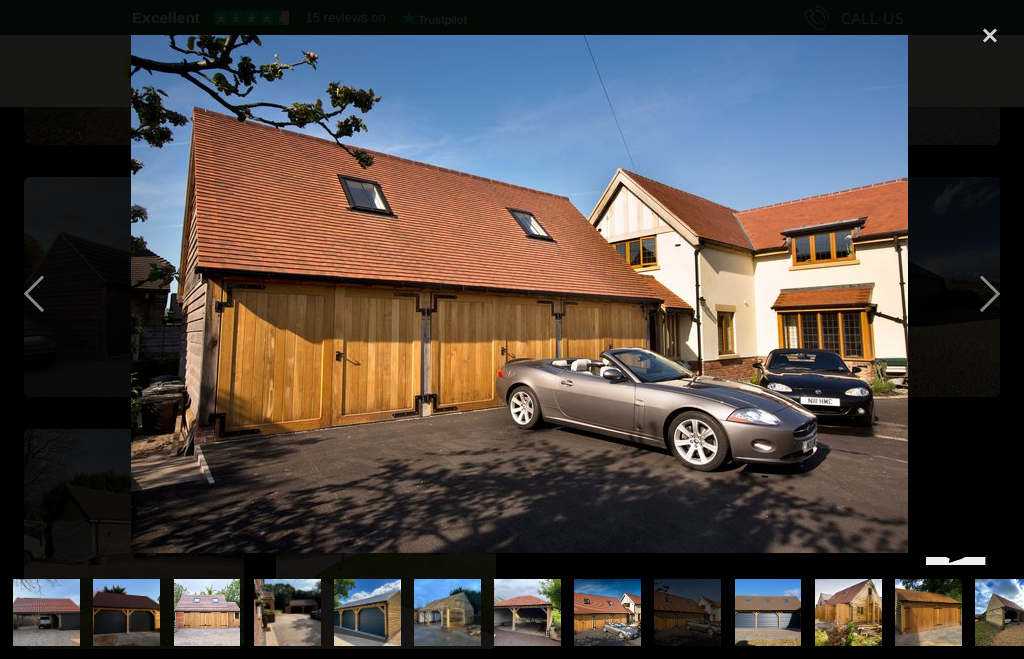 click at bounding box center [990, 293] 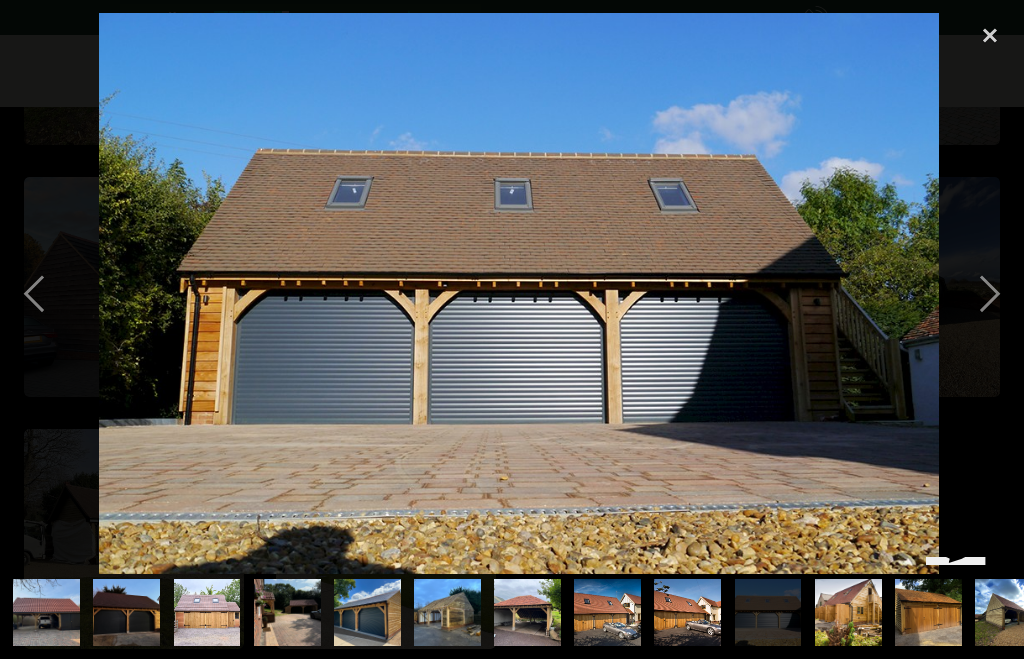 click at bounding box center (990, 293) 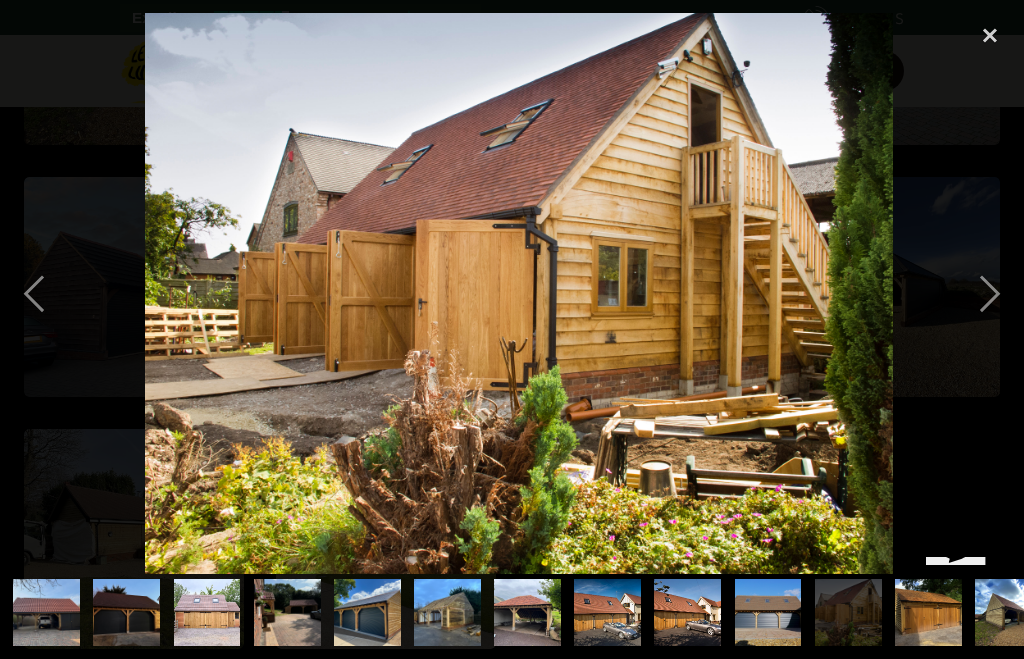 click at bounding box center [990, 293] 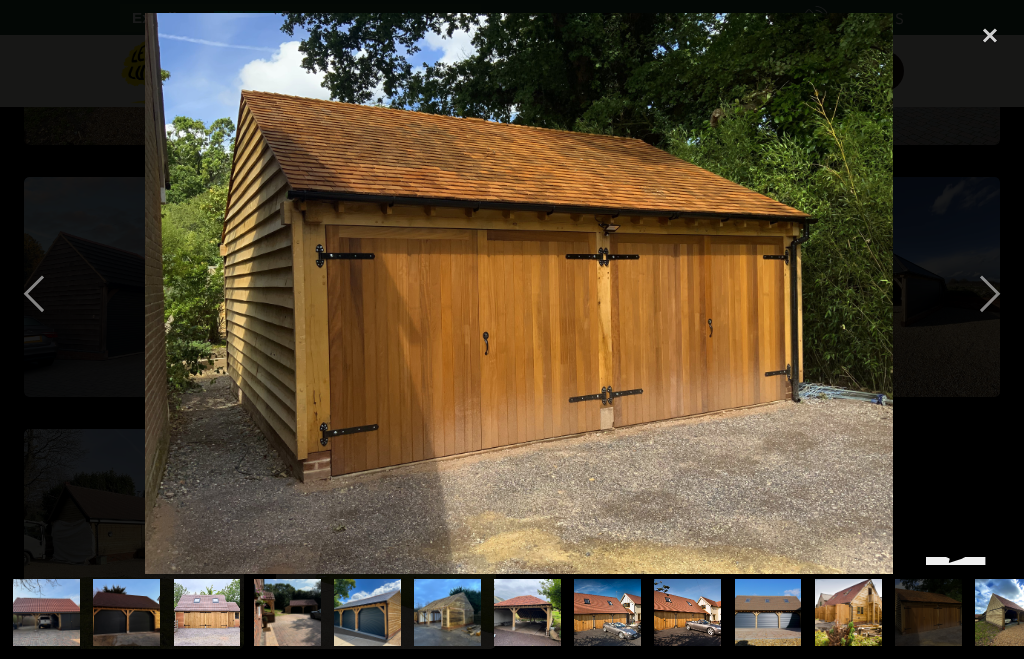 click at bounding box center (990, 293) 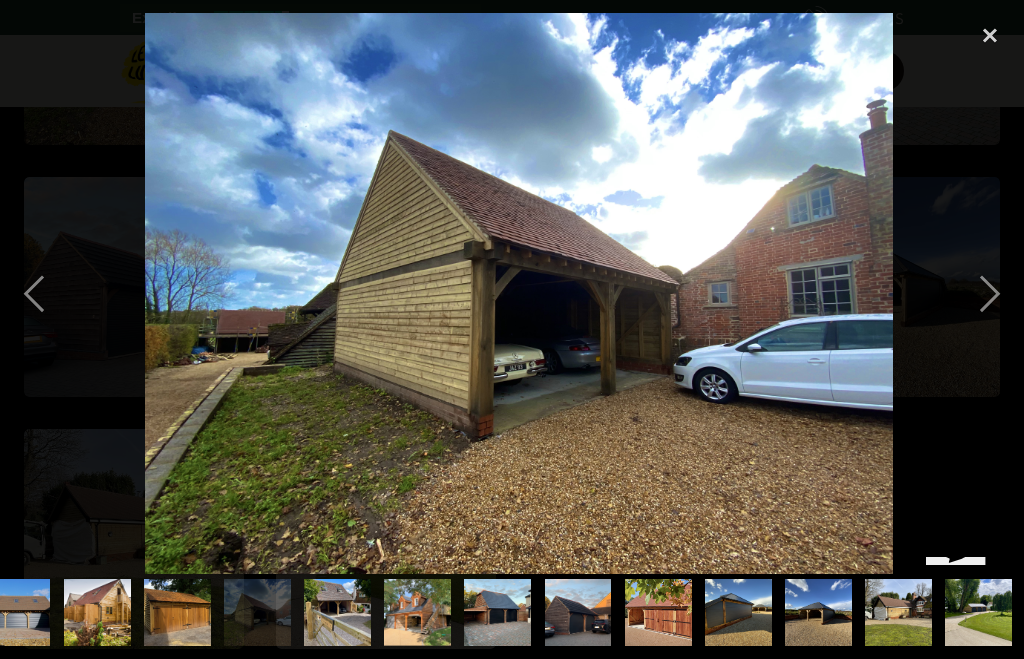 scroll, scrollTop: 0, scrollLeft: 752, axis: horizontal 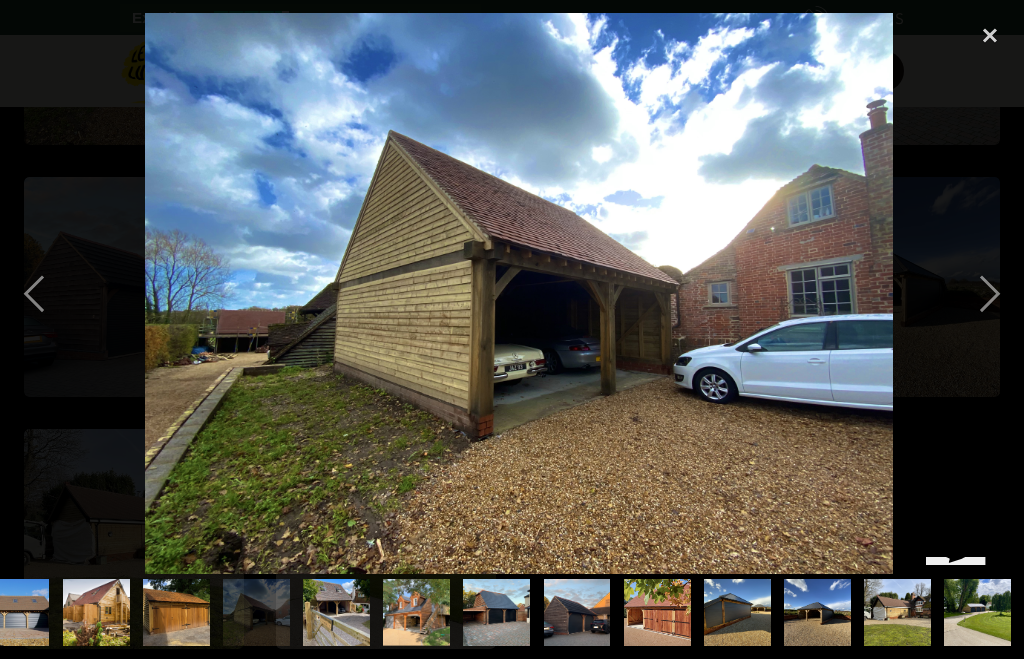 click at bounding box center (990, 293) 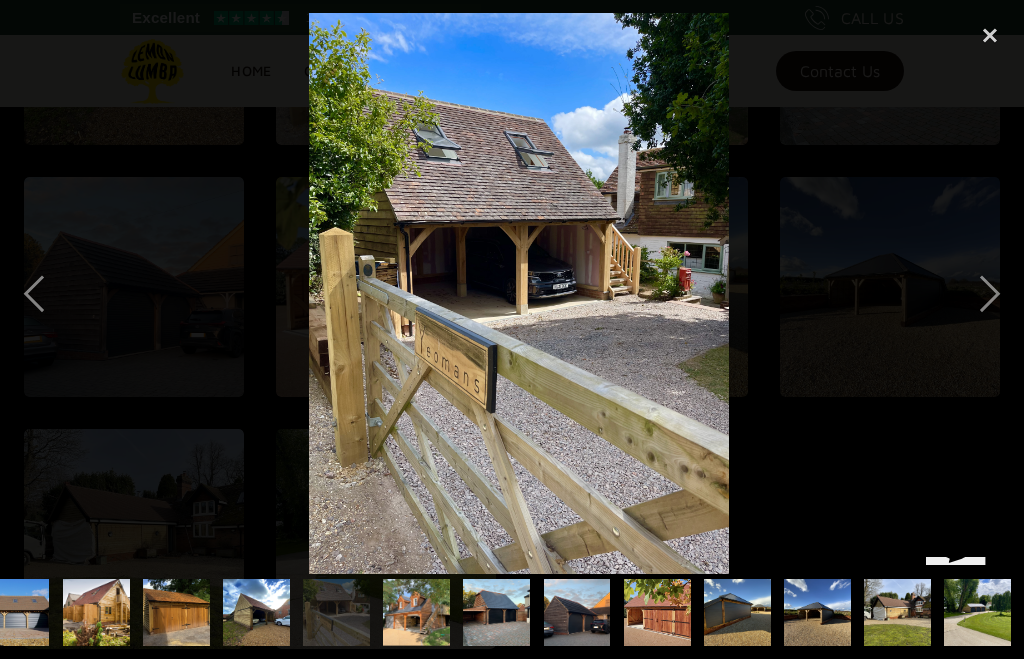 click at bounding box center (990, 293) 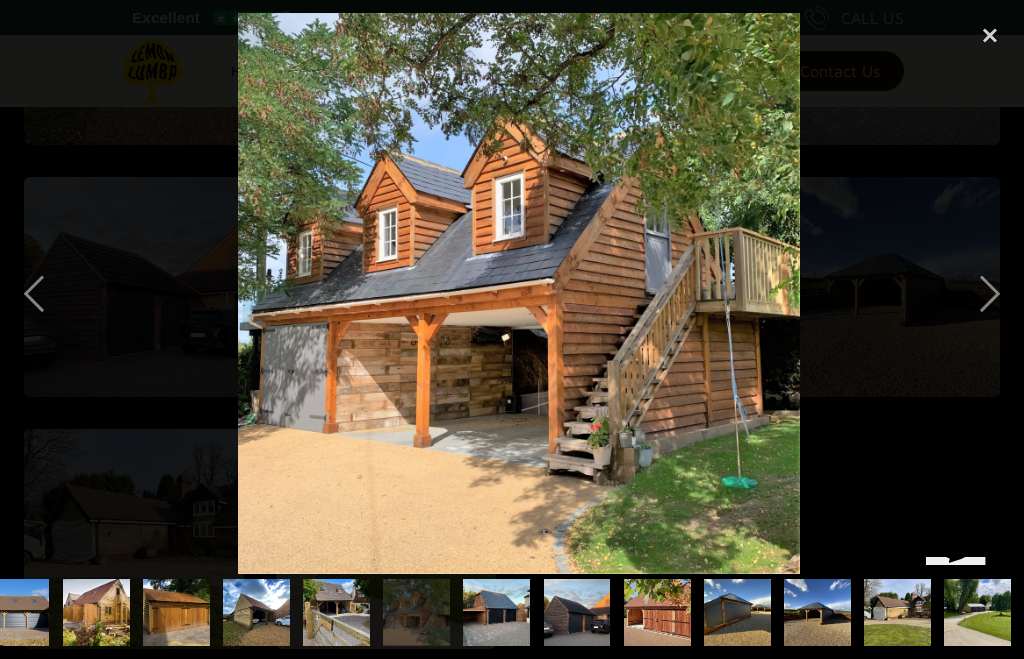 click at bounding box center (990, 293) 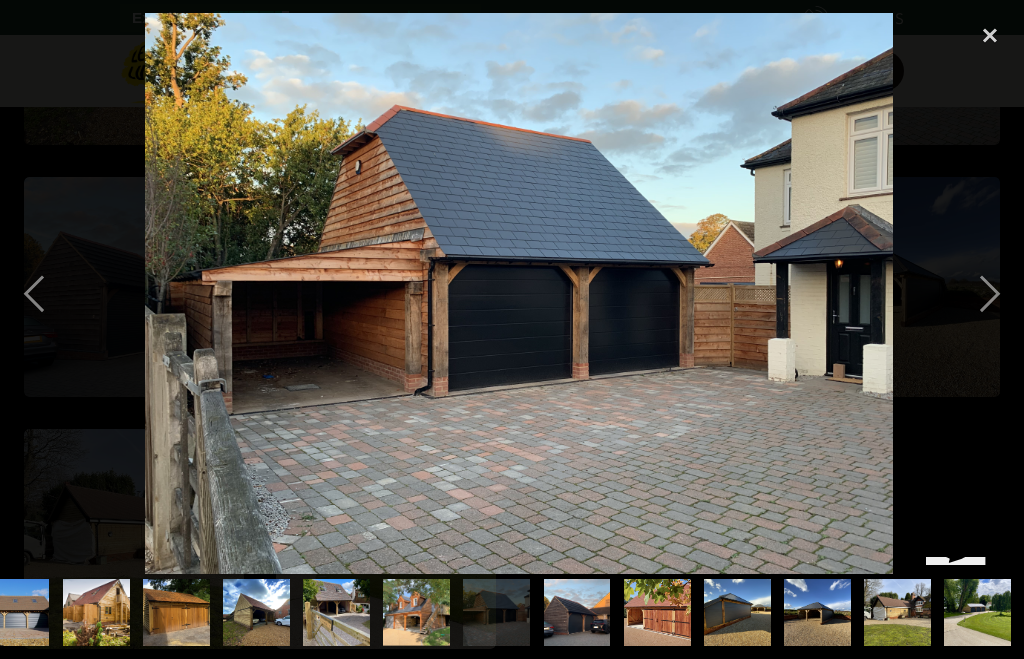 click at bounding box center (990, 293) 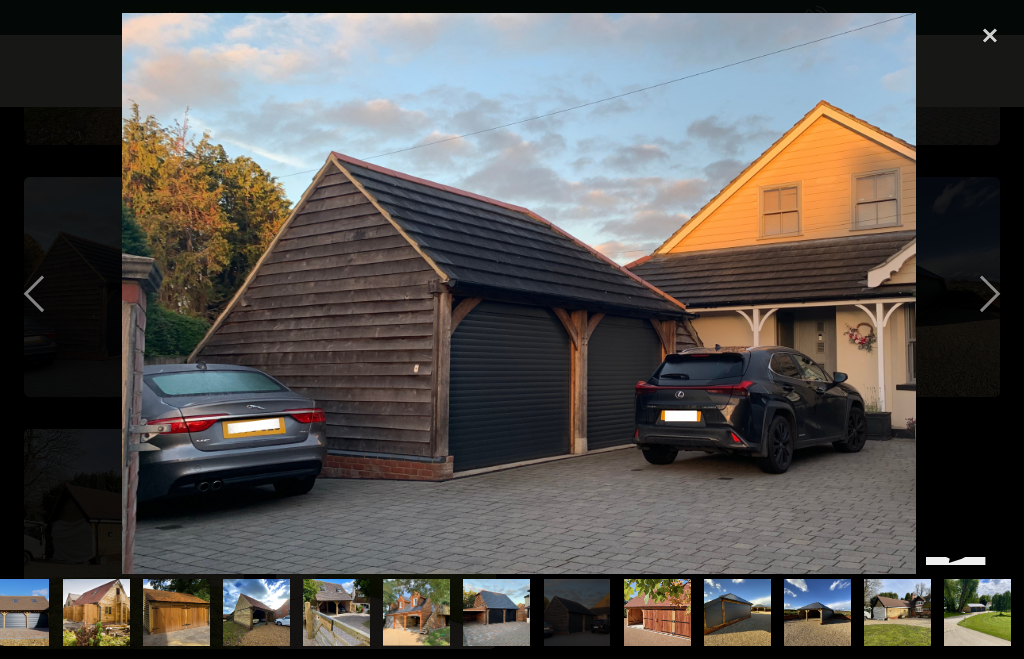click at bounding box center [990, 293] 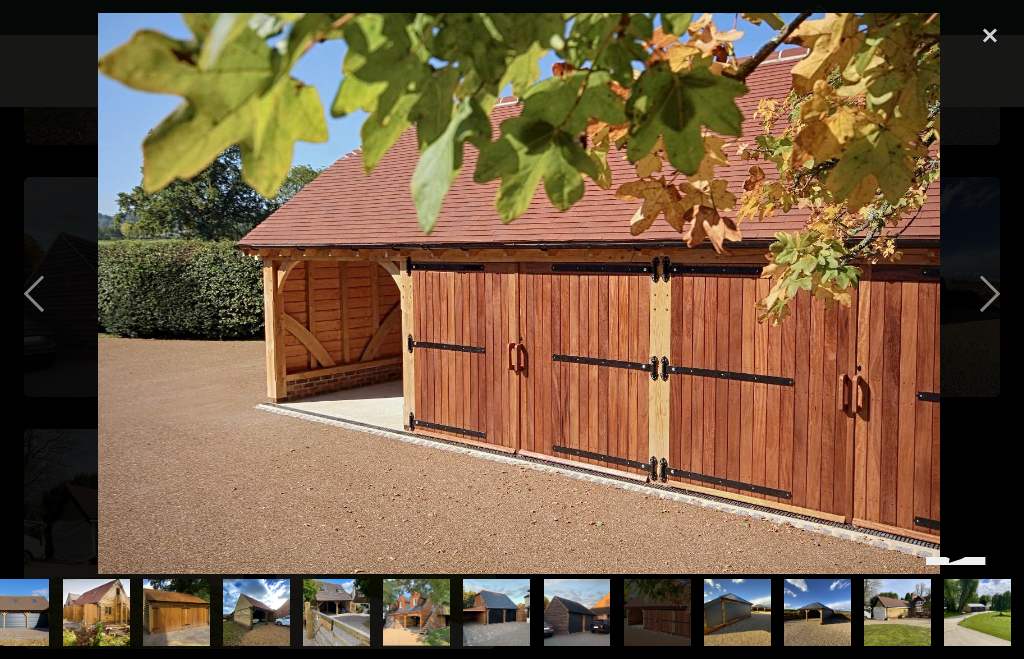 click at bounding box center (990, 293) 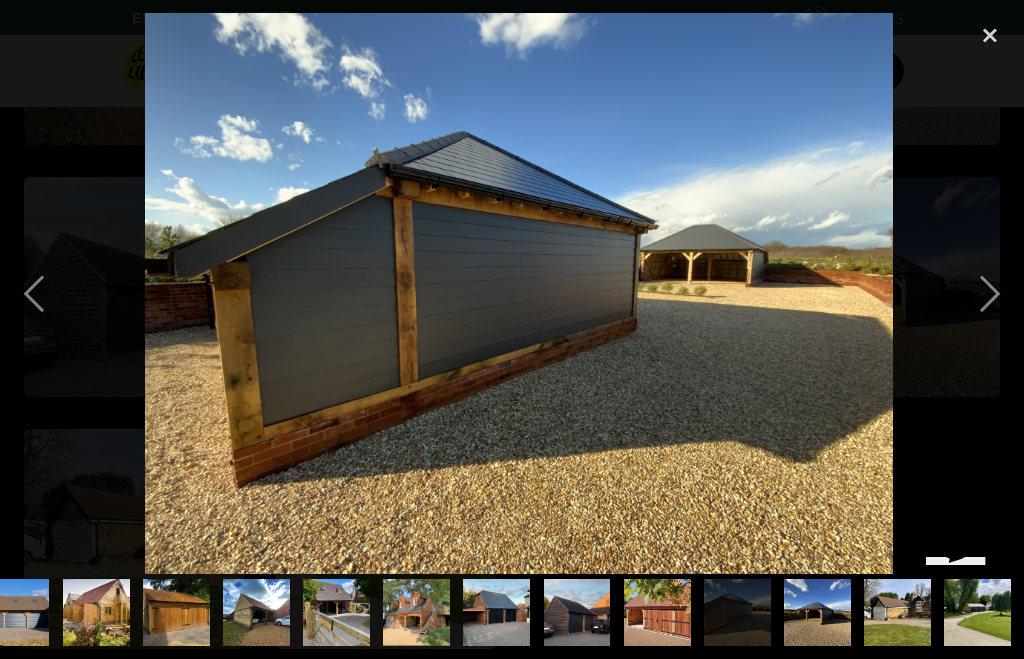 click at bounding box center (990, 293) 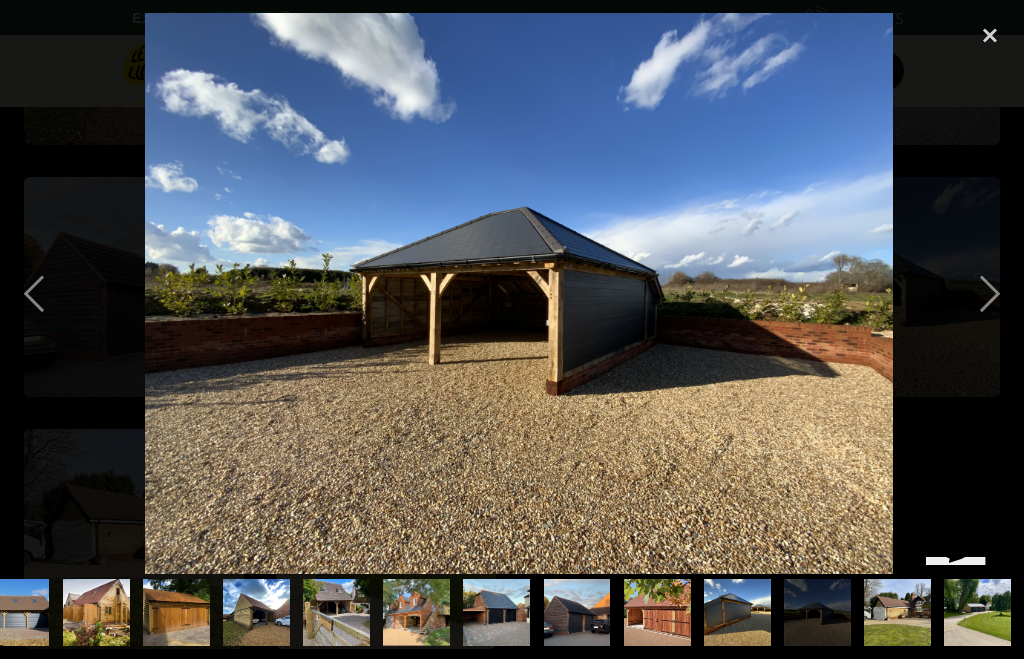 click at bounding box center [990, 293] 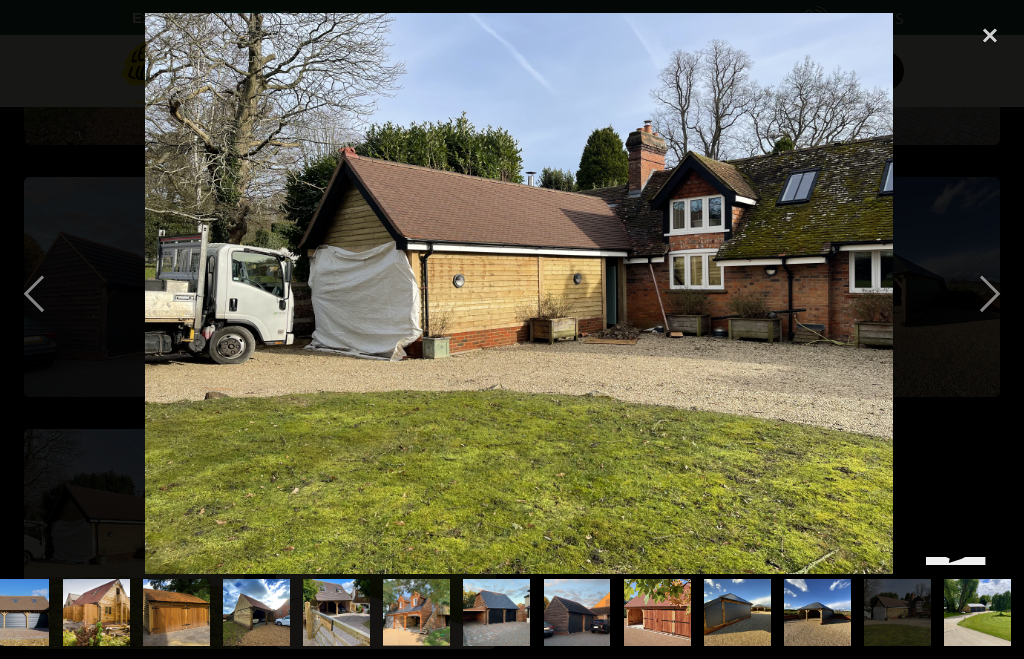 click at bounding box center [990, 293] 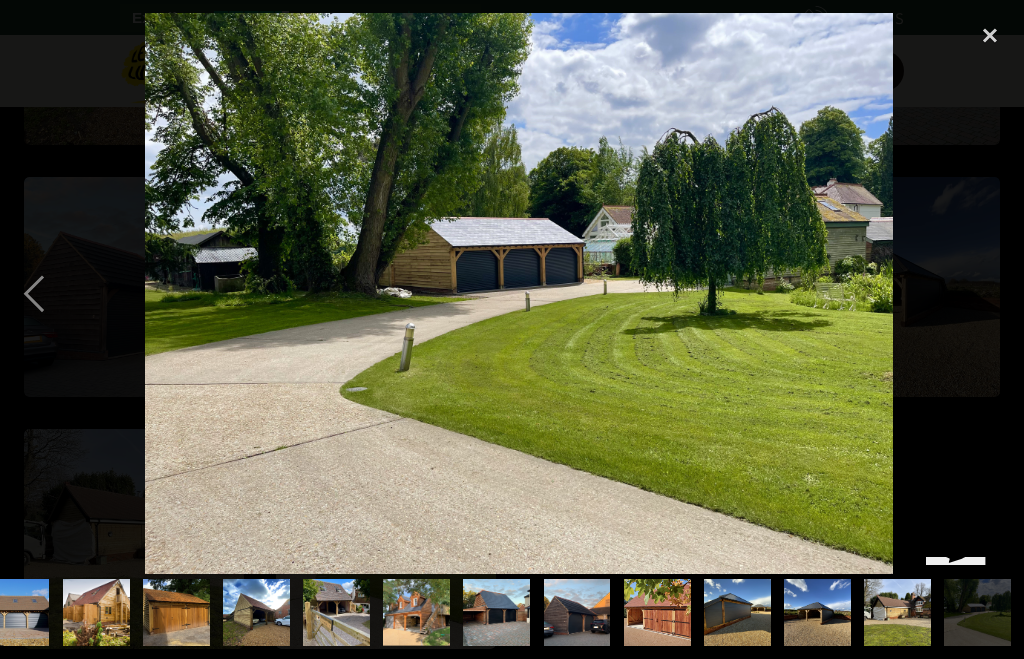 click at bounding box center (34, 293) 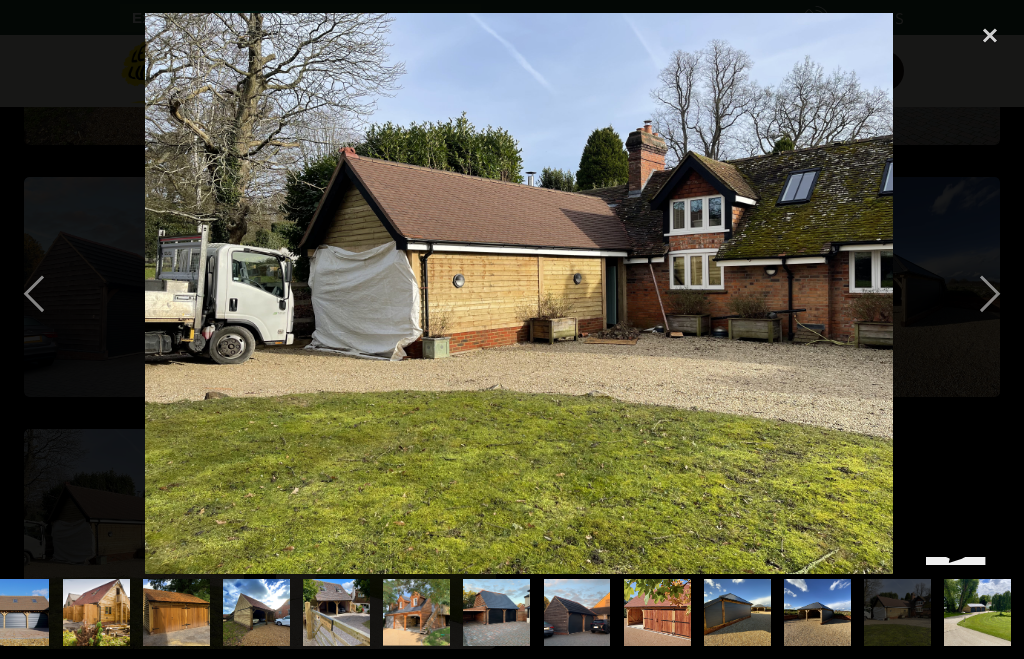click at bounding box center [34, 293] 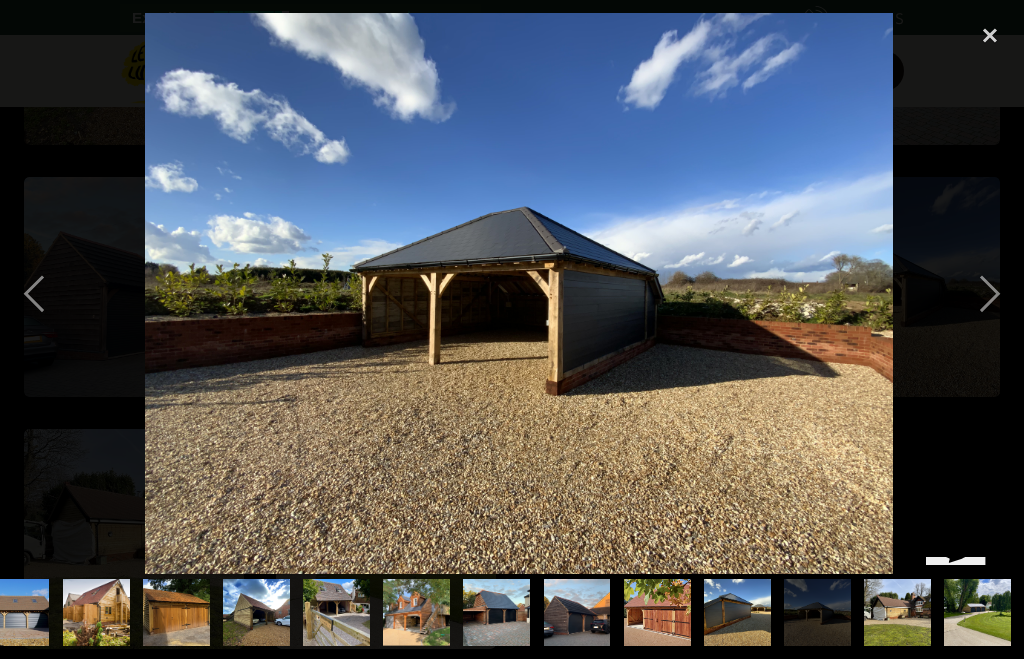click at bounding box center (990, 35) 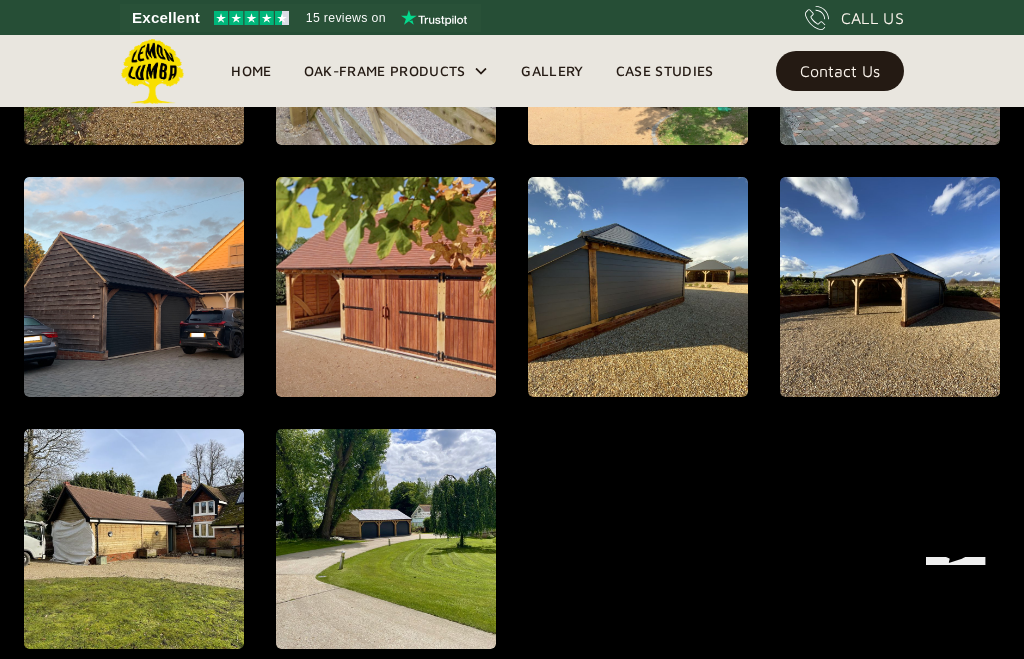 scroll, scrollTop: 0, scrollLeft: 0, axis: both 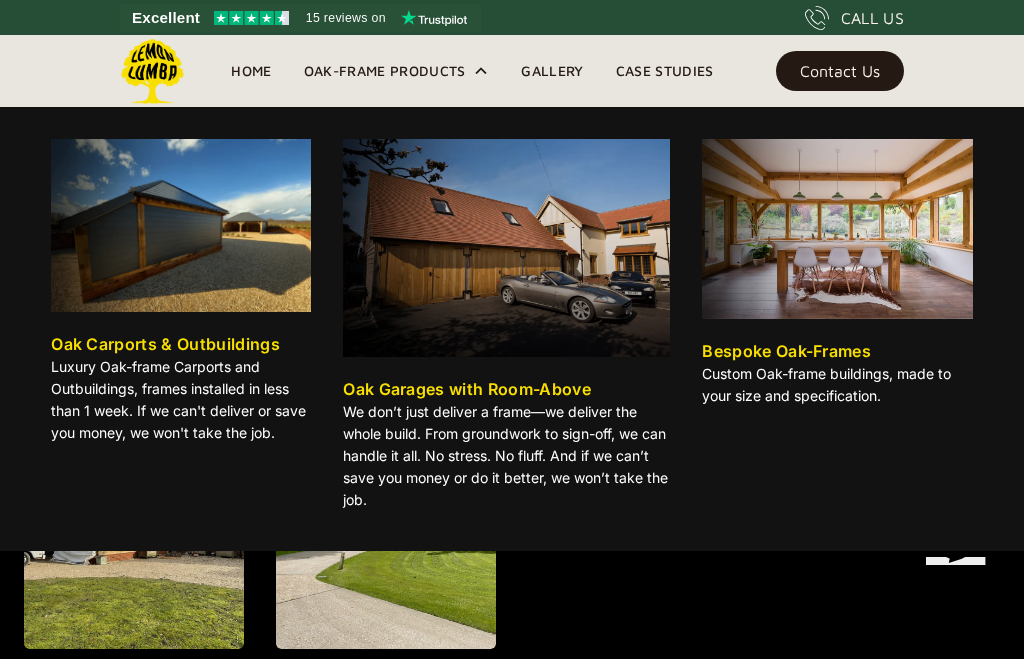 click at bounding box center (181, 225) 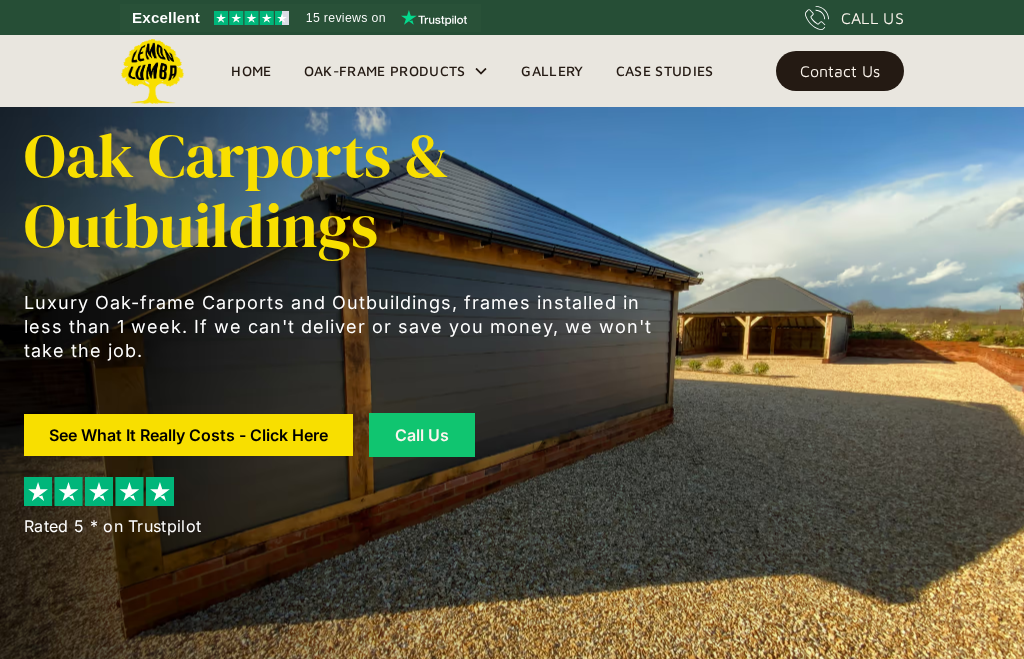 scroll, scrollTop: 0, scrollLeft: 0, axis: both 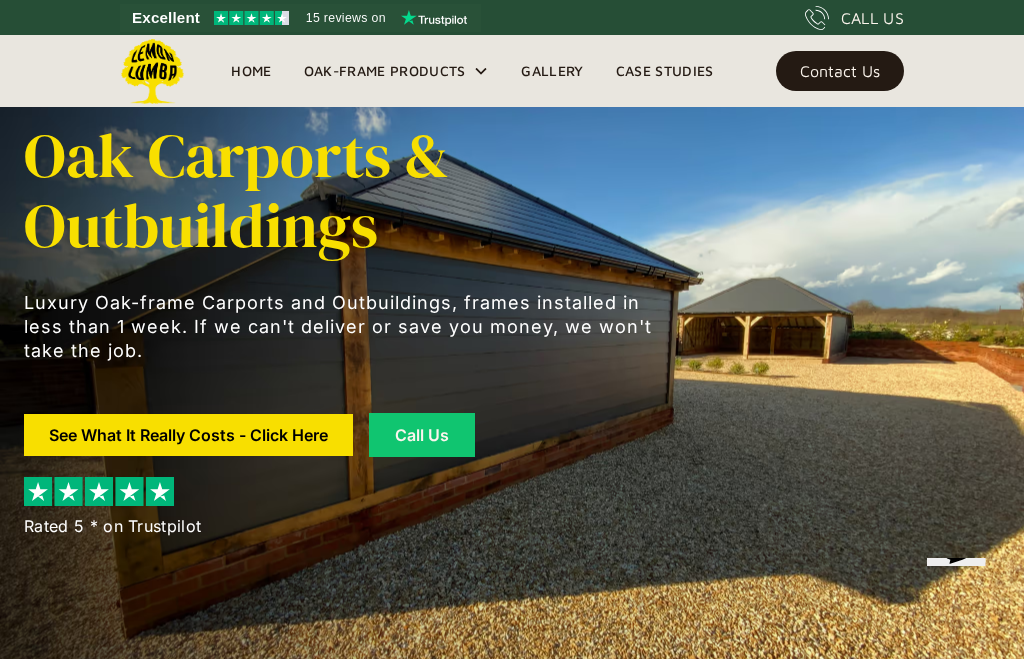 click on "See What It Really Costs - Click Here" at bounding box center [188, 435] 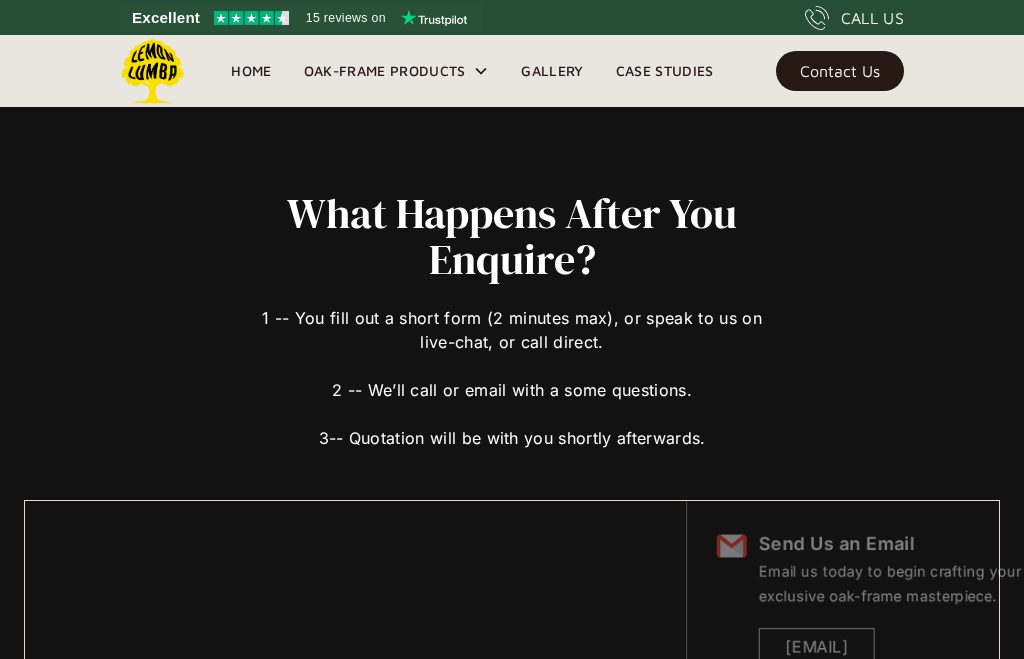 scroll, scrollTop: 0, scrollLeft: 0, axis: both 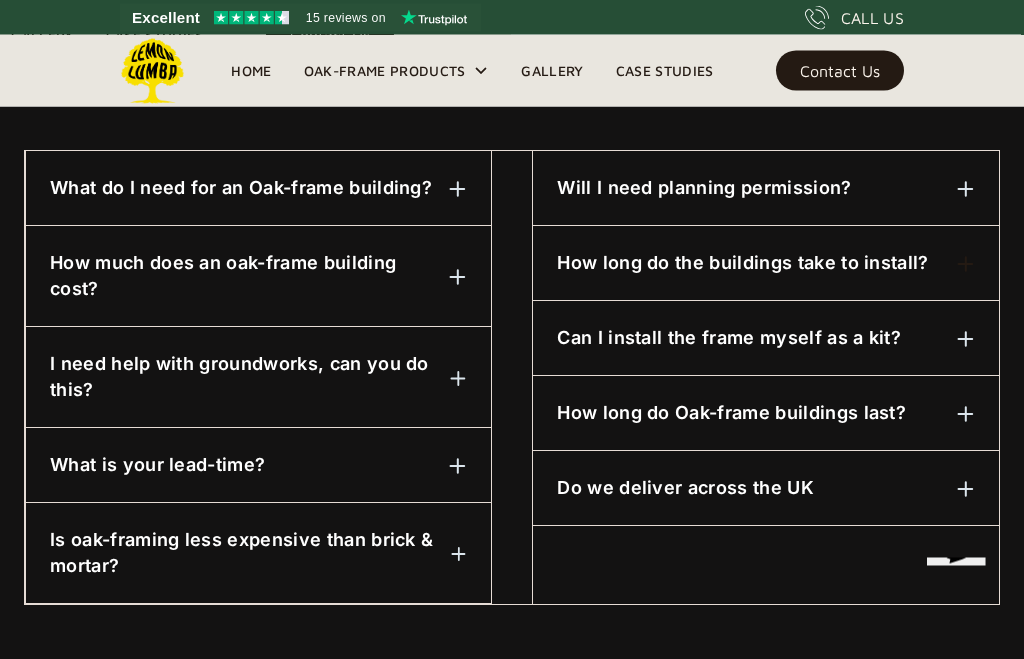click at bounding box center (459, 555) 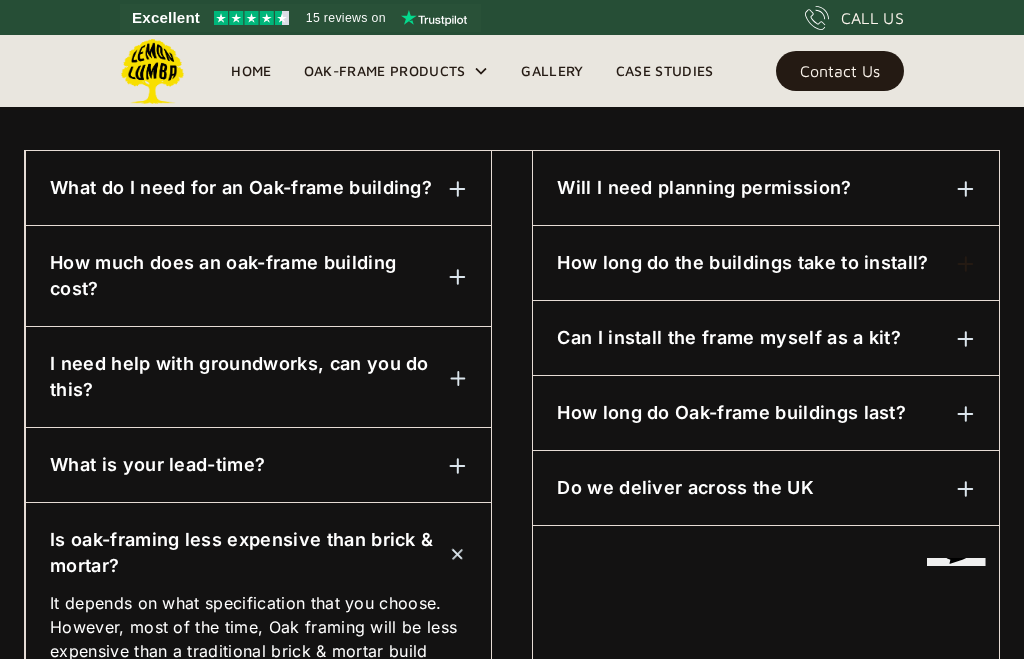 scroll, scrollTop: 1084, scrollLeft: 0, axis: vertical 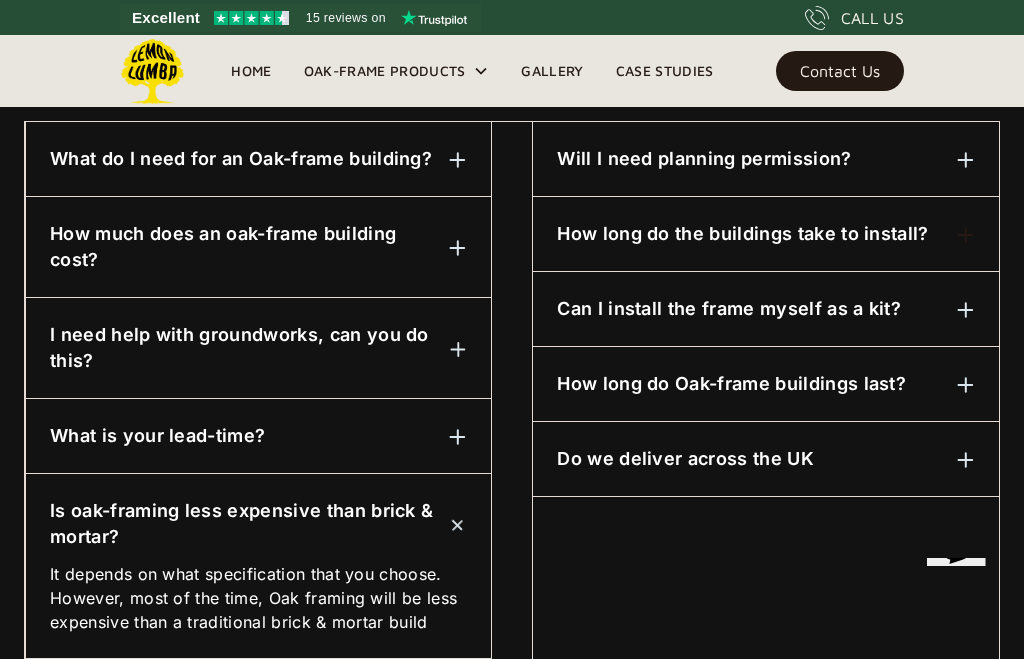 click at bounding box center [458, 525] 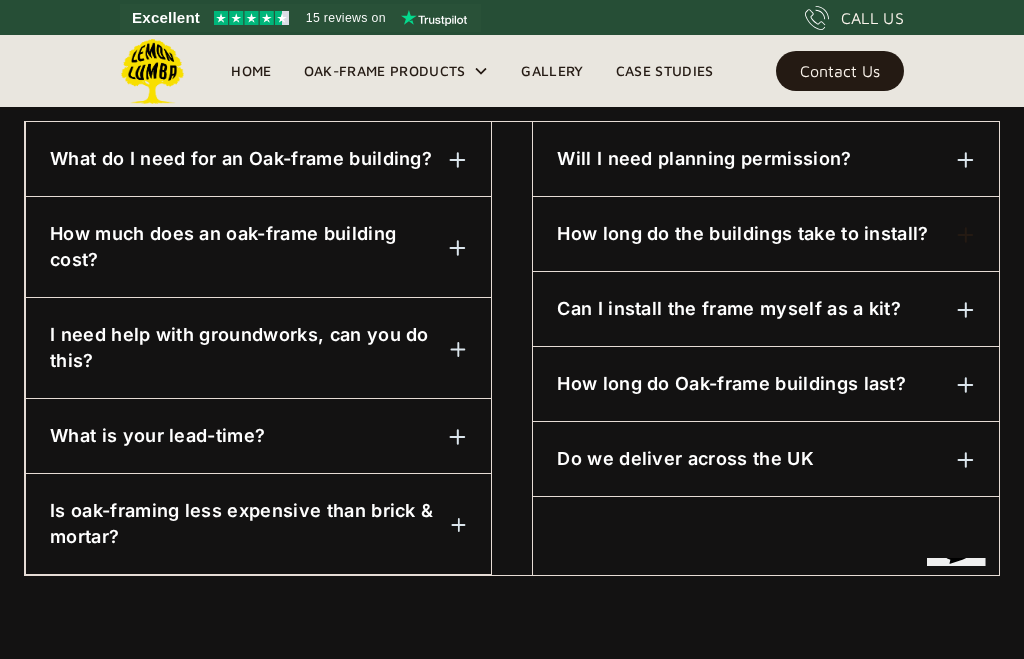 click at bounding box center [966, 385] 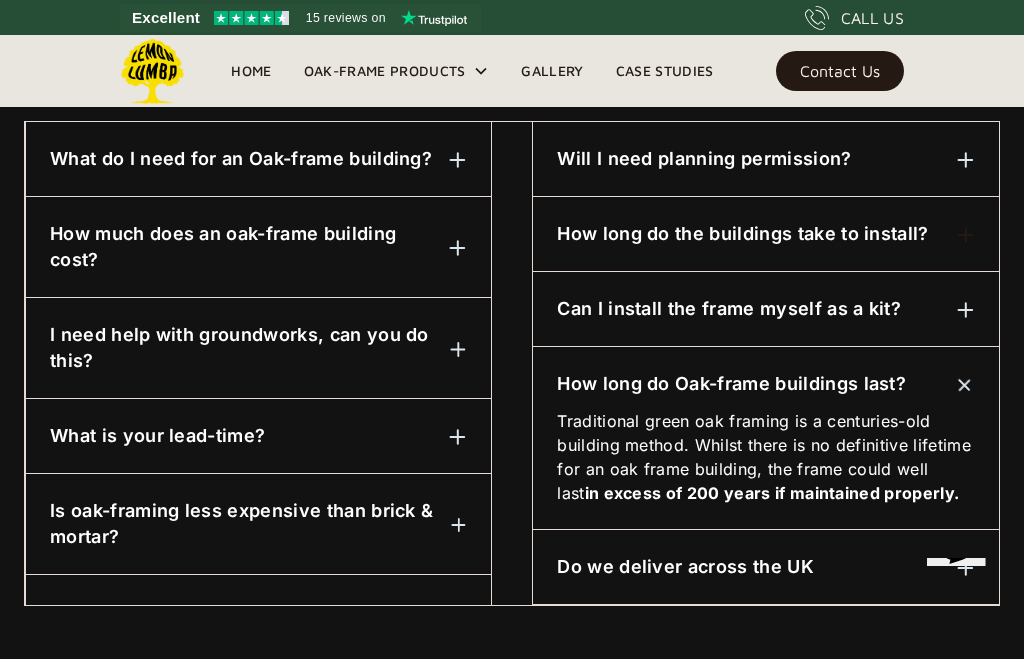 click at bounding box center (964, 384) 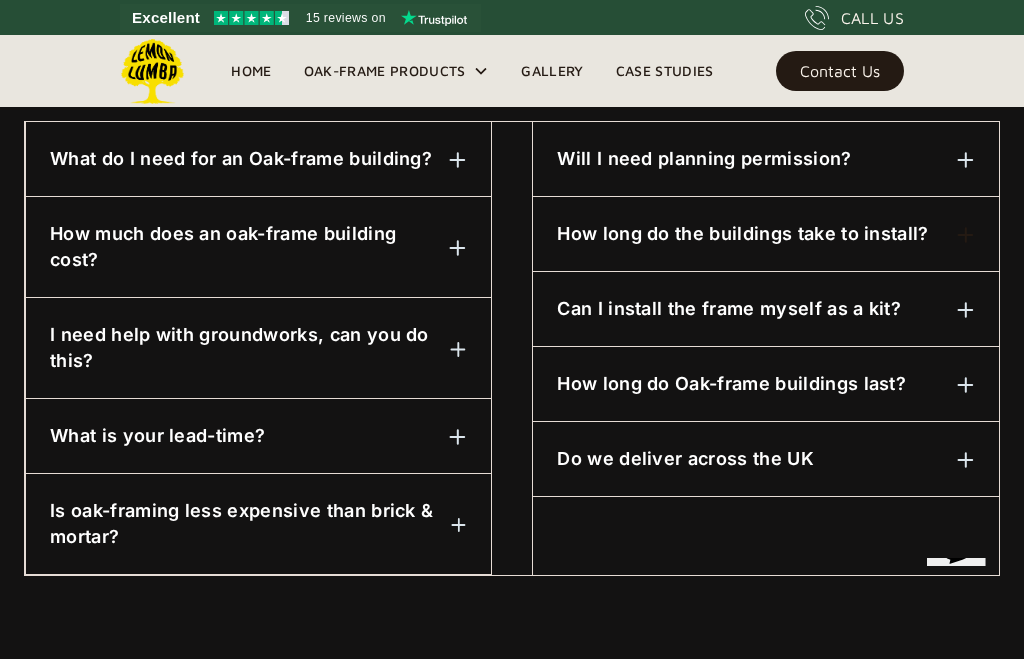click at bounding box center (966, 310) 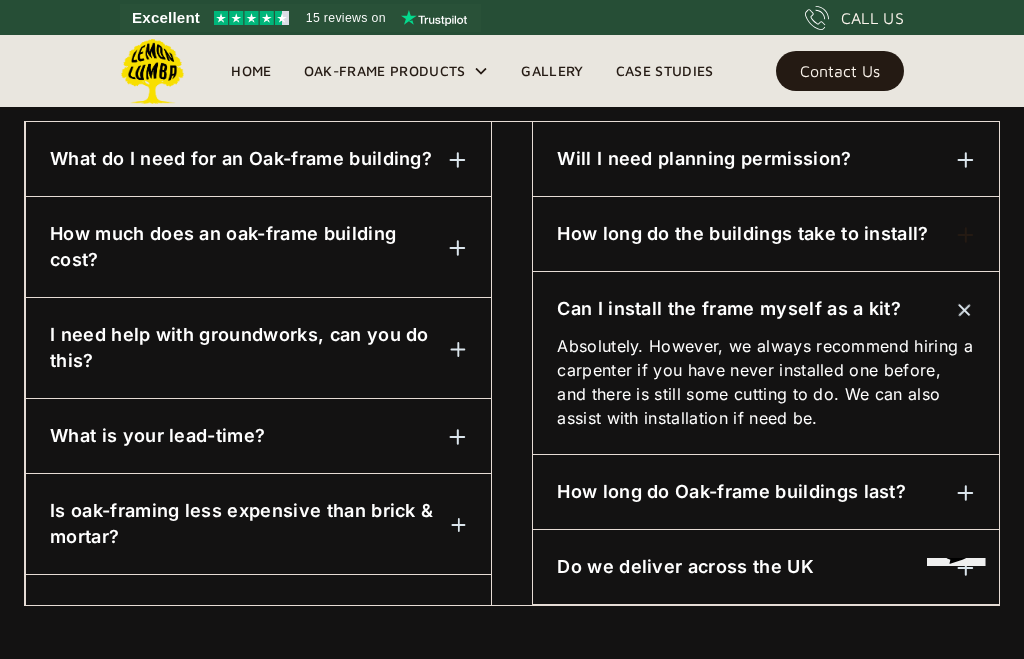click at bounding box center [964, 309] 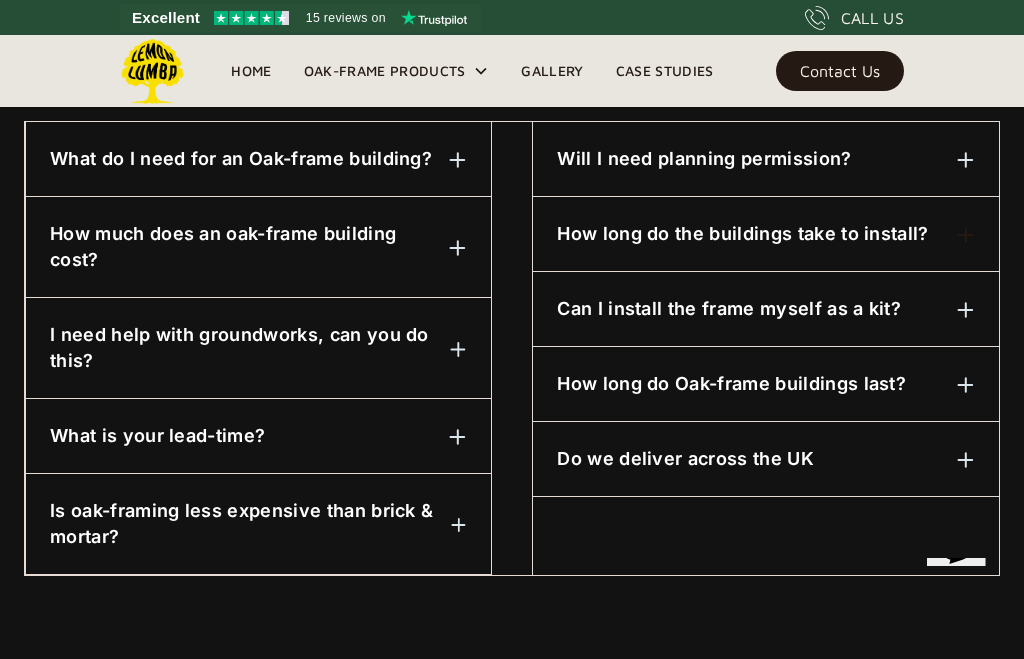 click at bounding box center [966, 160] 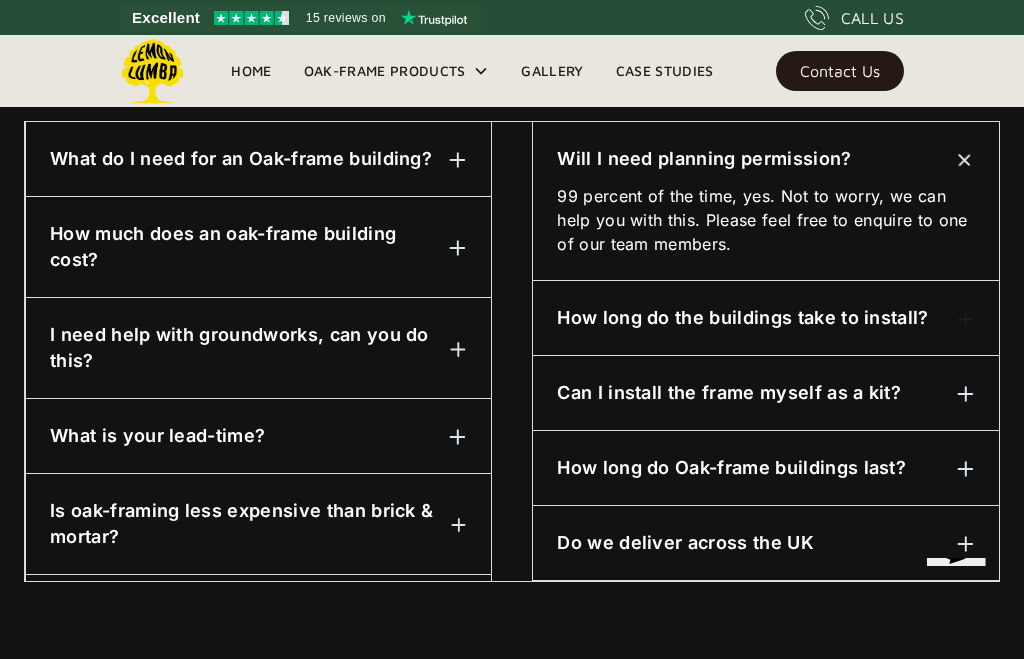 click at bounding box center (964, 159) 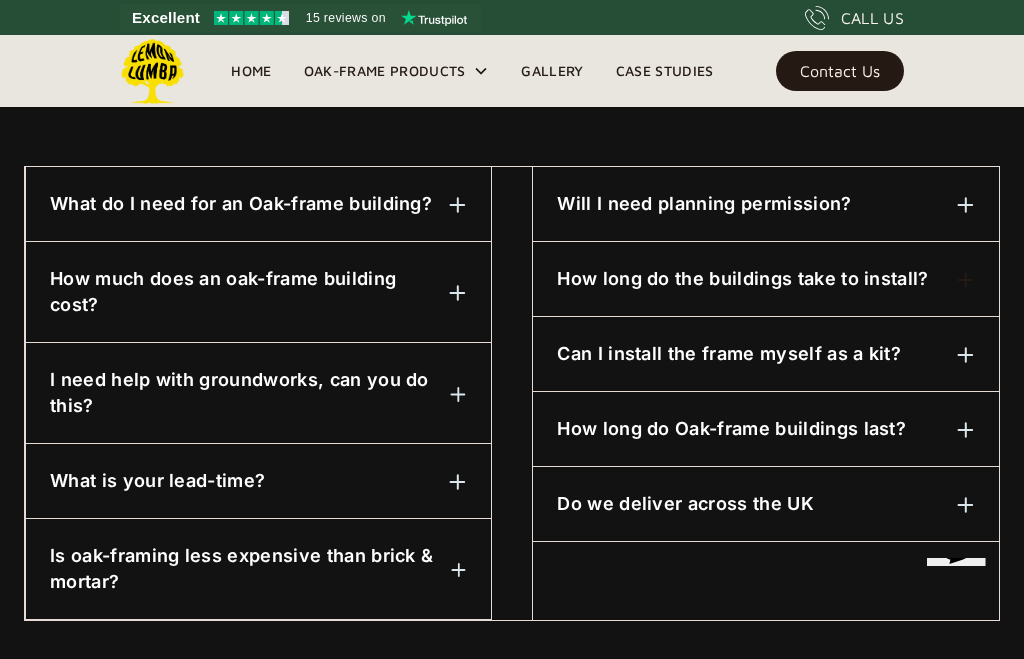 scroll, scrollTop: 1037, scrollLeft: 0, axis: vertical 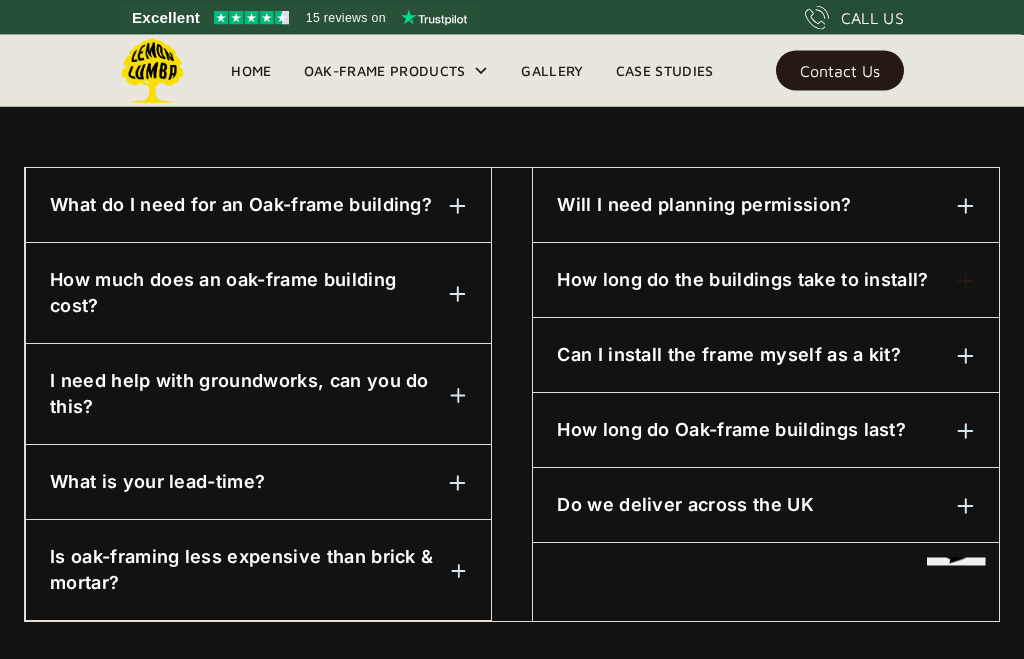 click at bounding box center [458, 207] 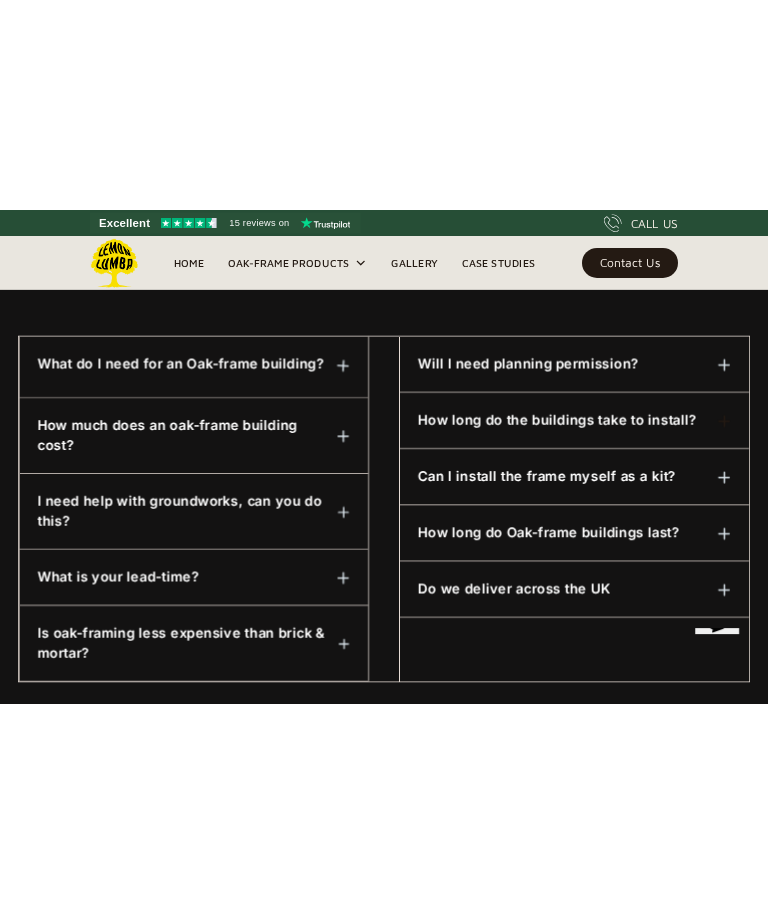 scroll, scrollTop: 1038, scrollLeft: 0, axis: vertical 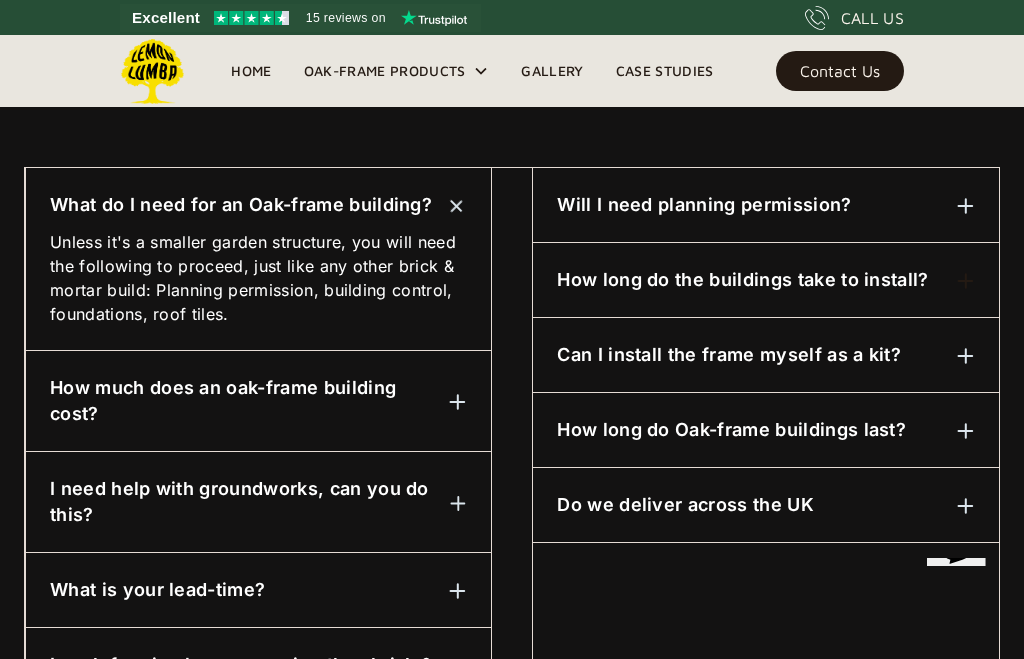 click at bounding box center (456, 205) 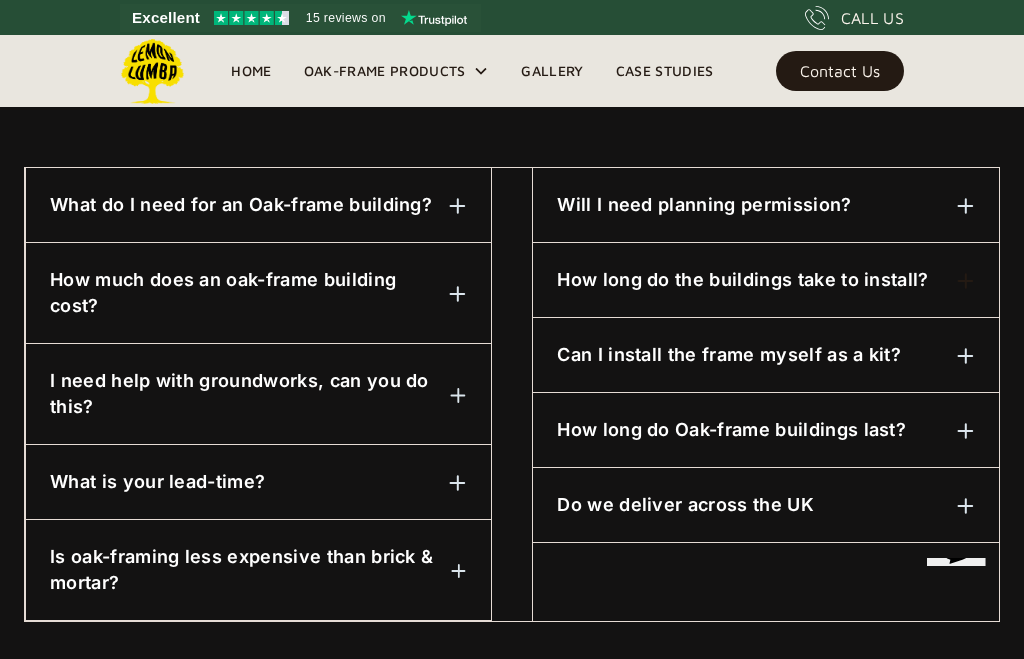 click at bounding box center [458, 395] 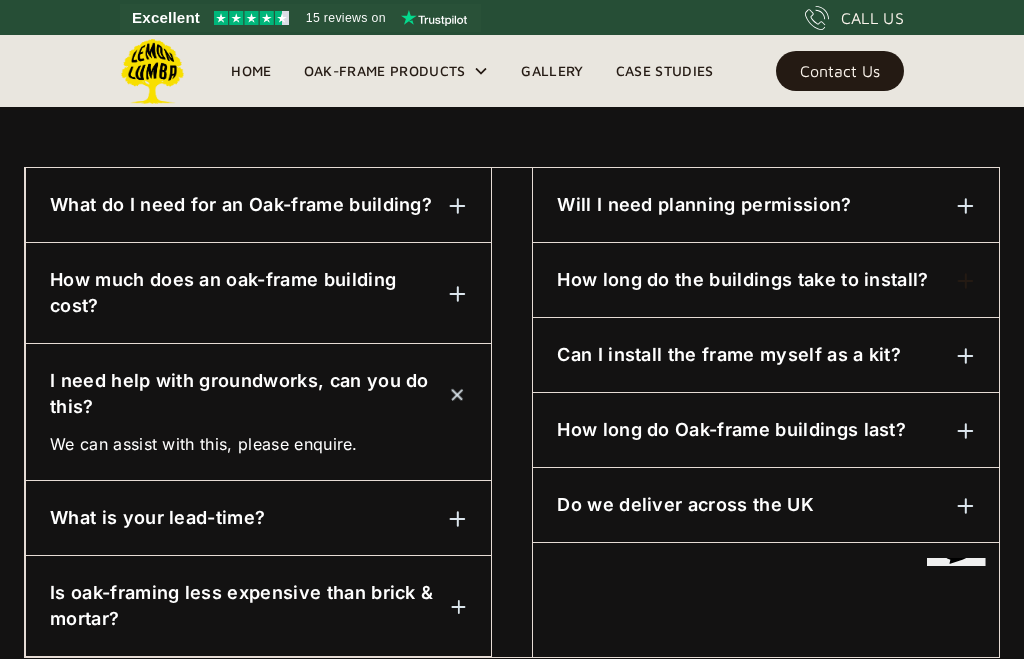 click at bounding box center [458, 395] 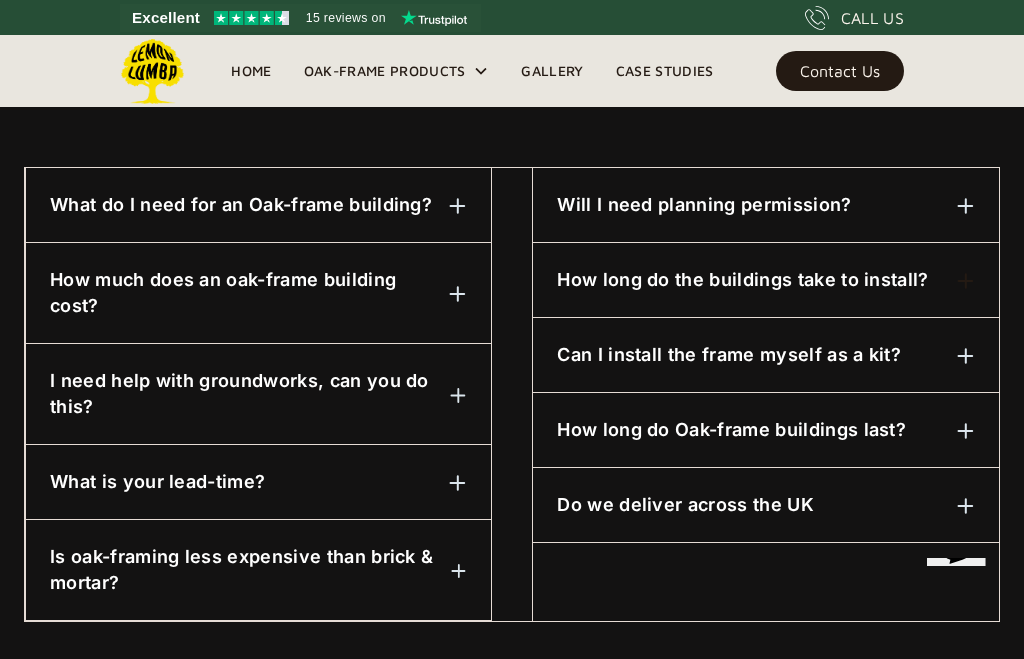 click at bounding box center [458, 483] 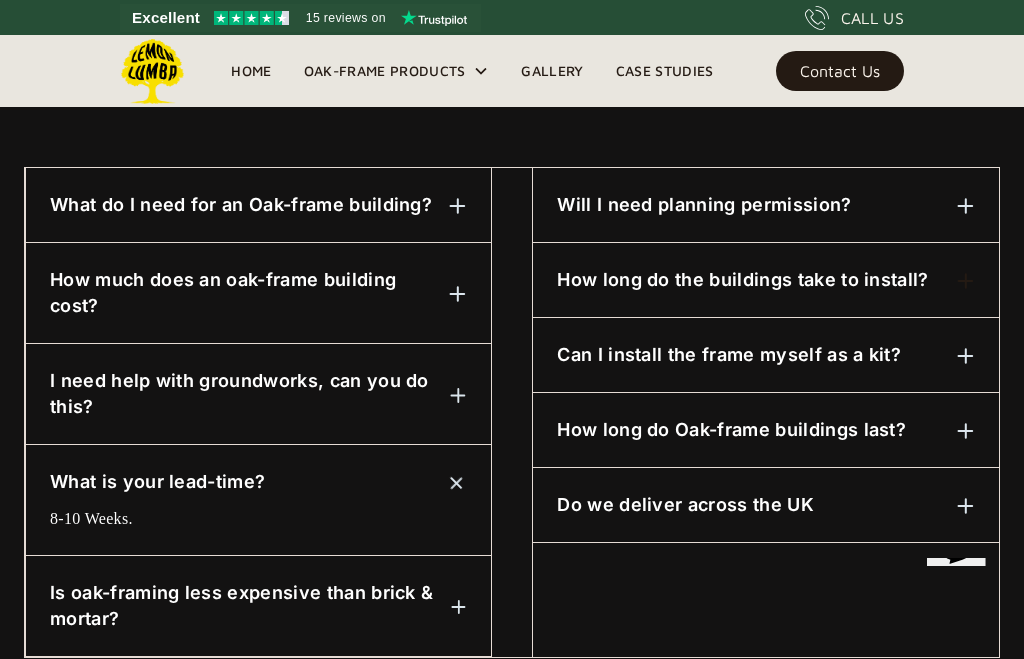 click at bounding box center [456, 482] 